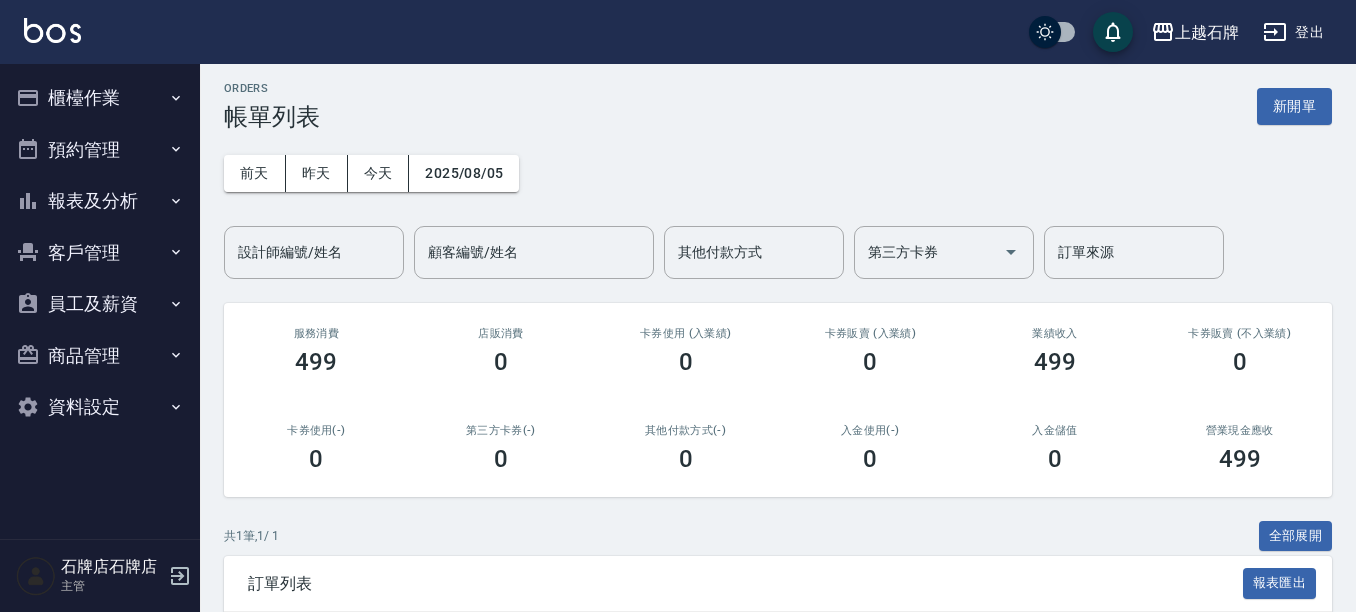 scroll, scrollTop: 0, scrollLeft: 0, axis: both 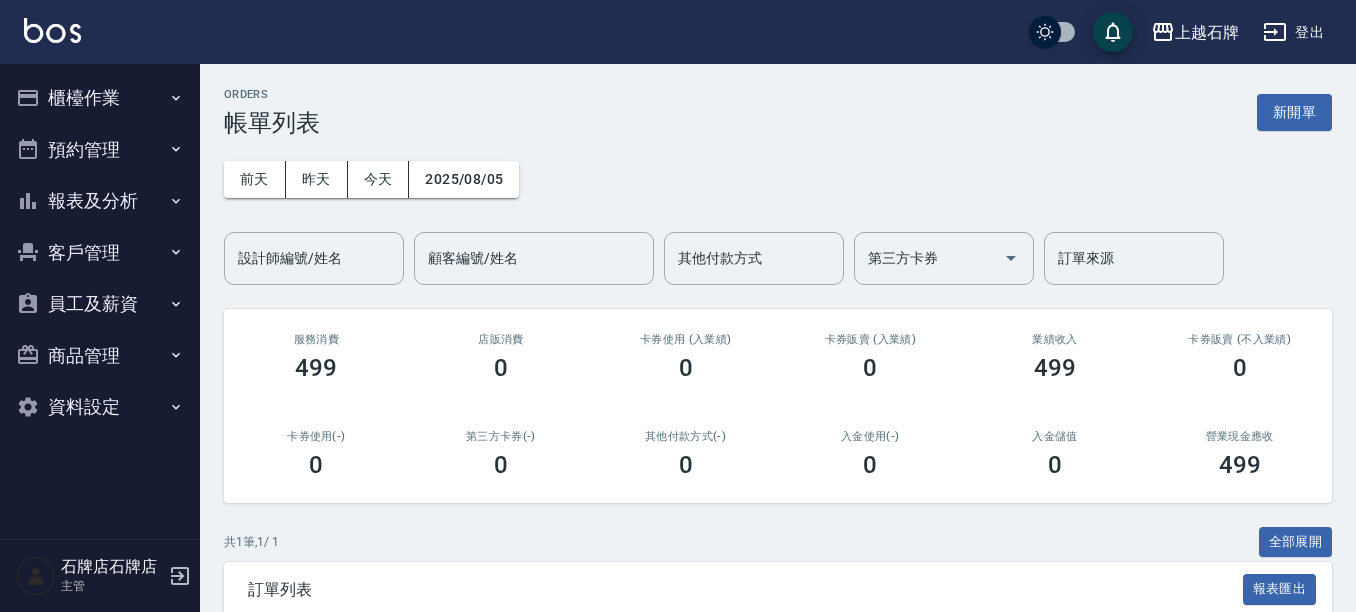 click 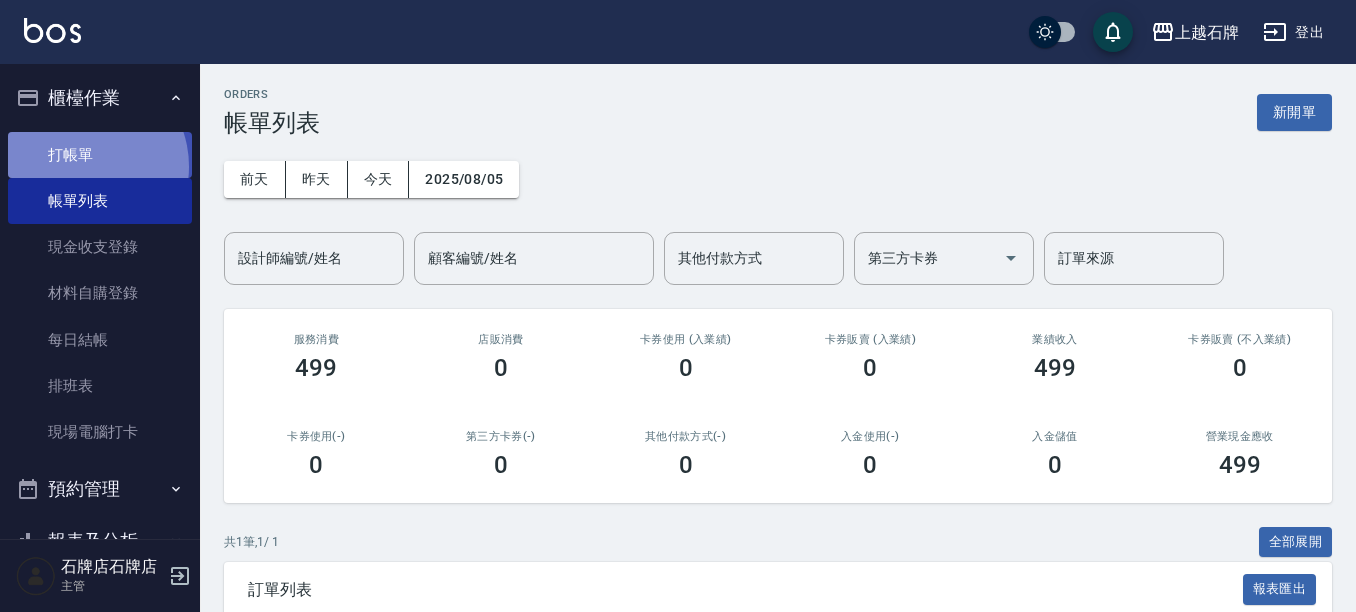 click on "打帳單" at bounding box center (100, 155) 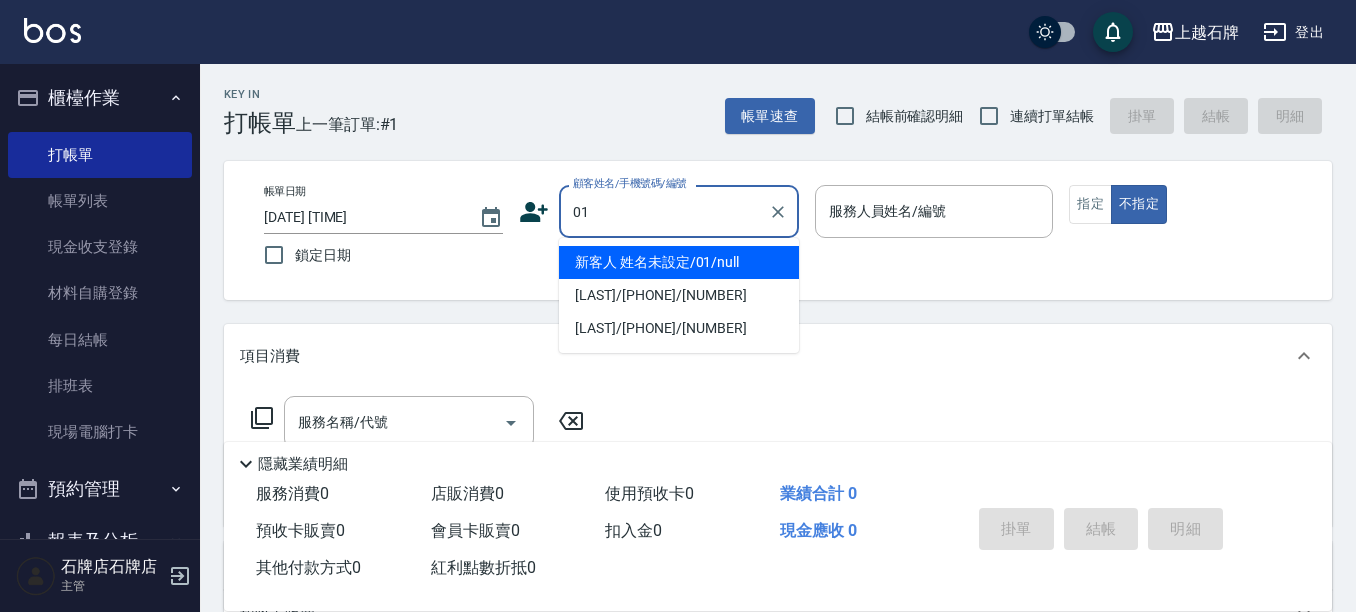 type on "新客人 姓名未設定/01/null" 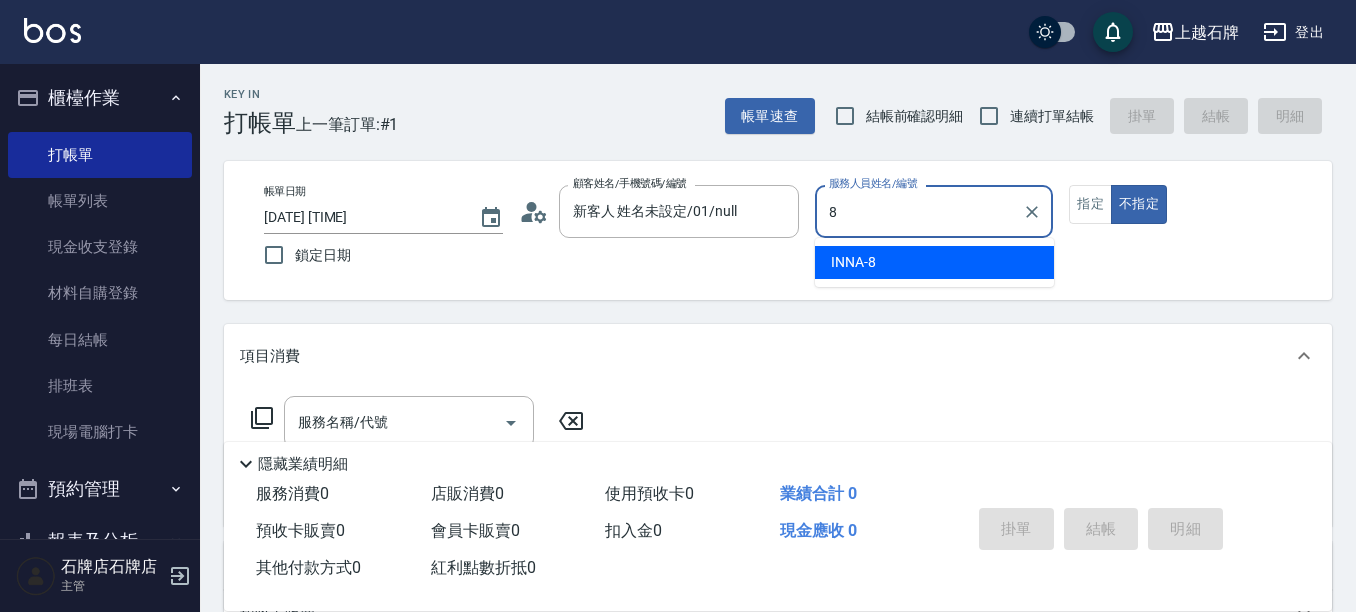 type on "INNA-8" 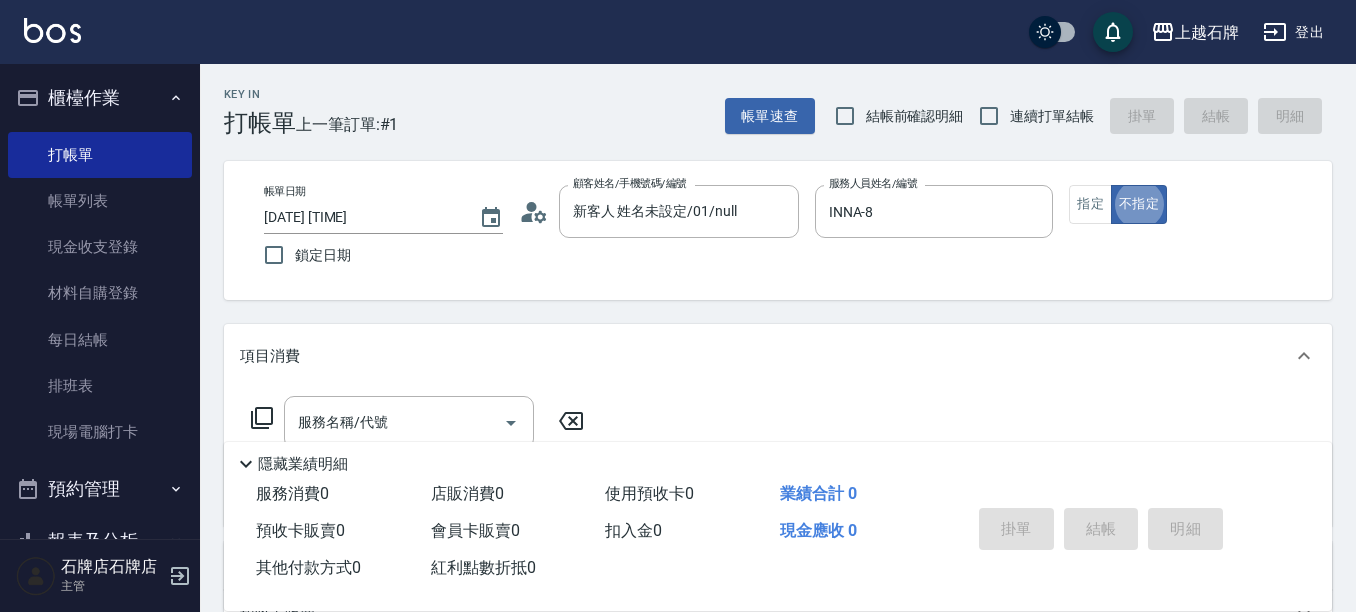type on "false" 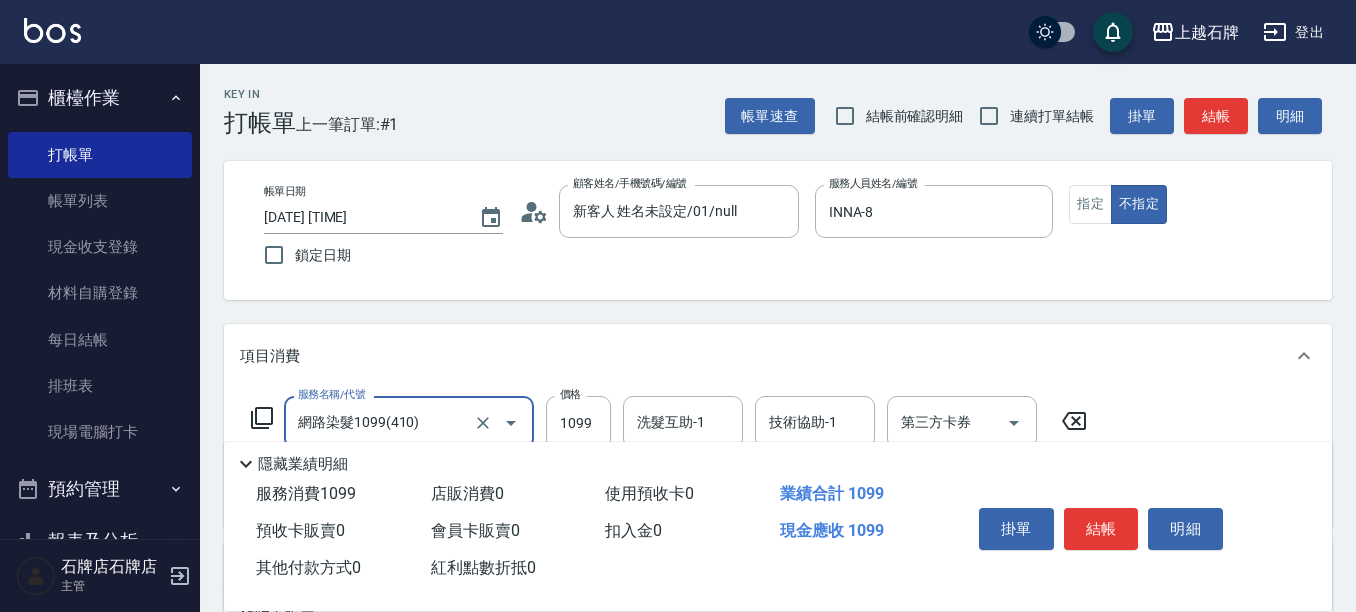 type on "網路染髮1099(410)" 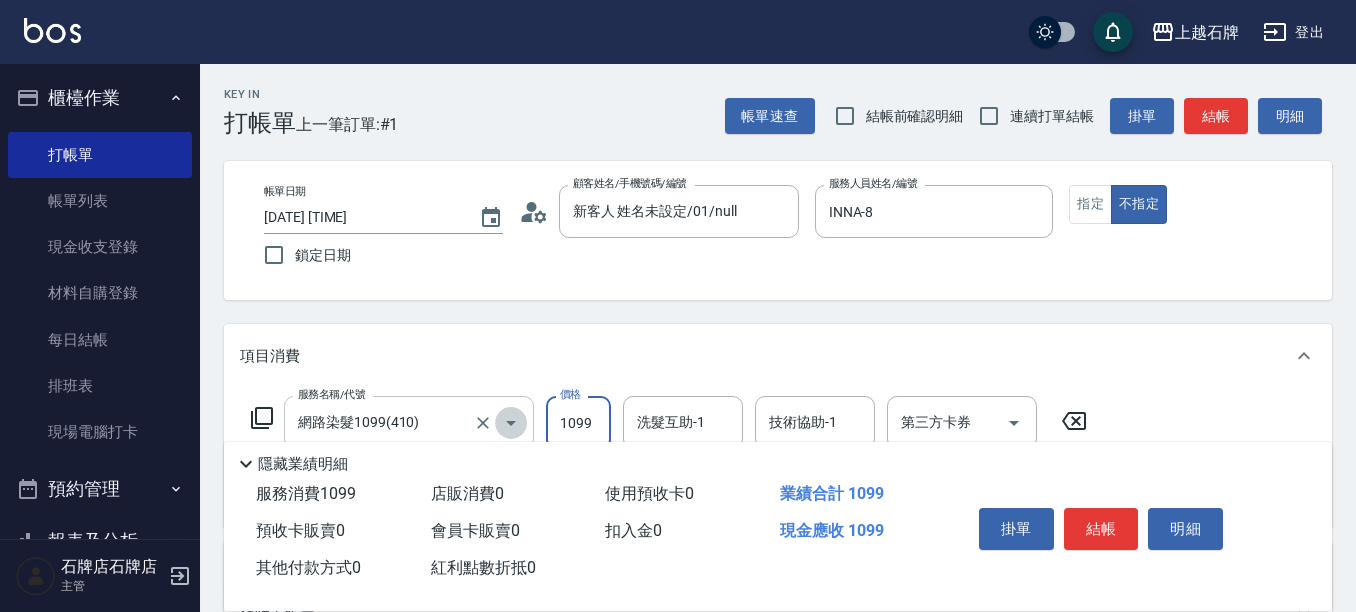 click at bounding box center (511, 423) 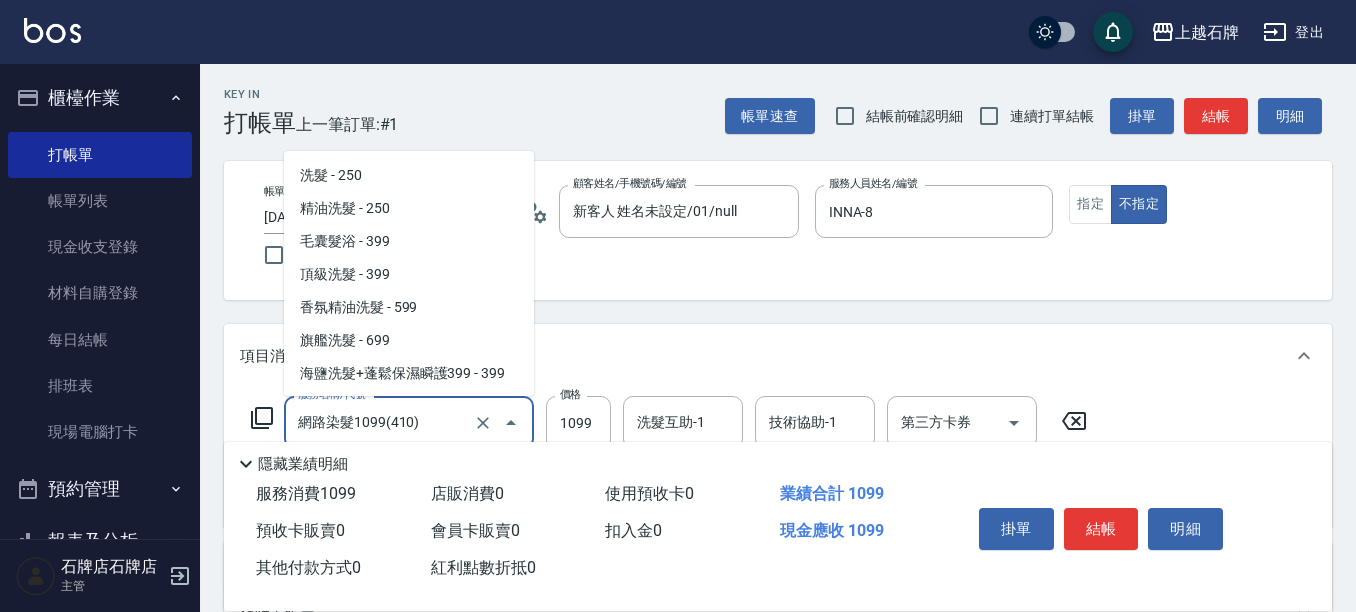 scroll, scrollTop: 1830, scrollLeft: 0, axis: vertical 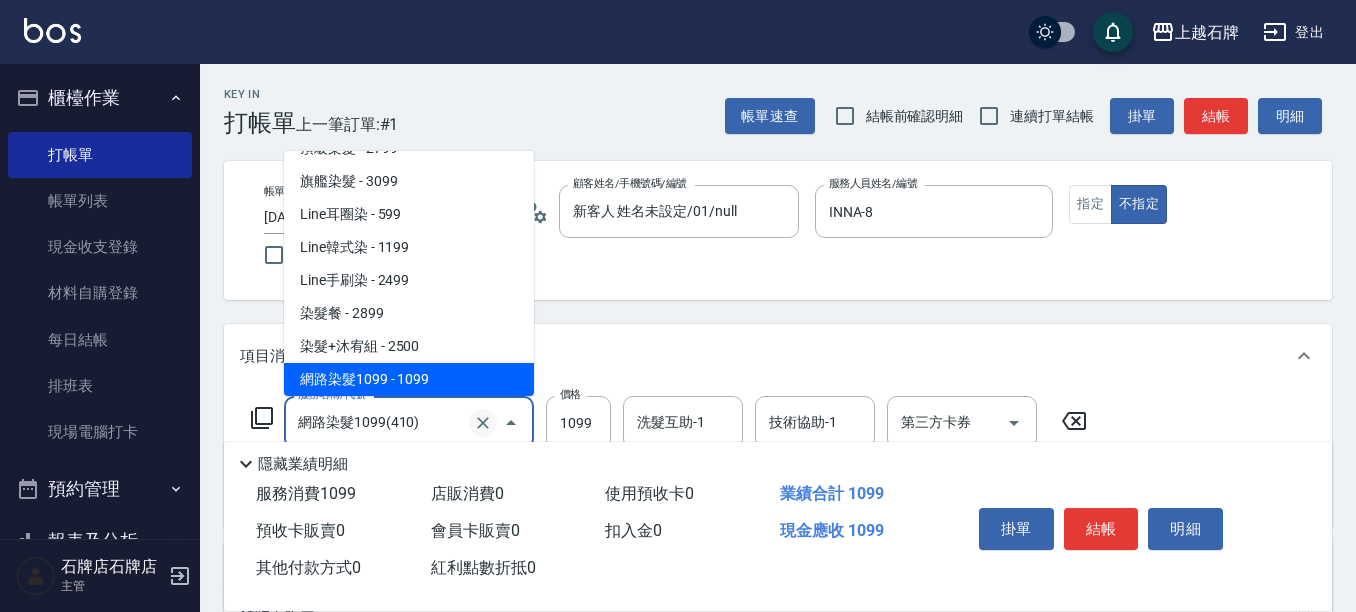 click 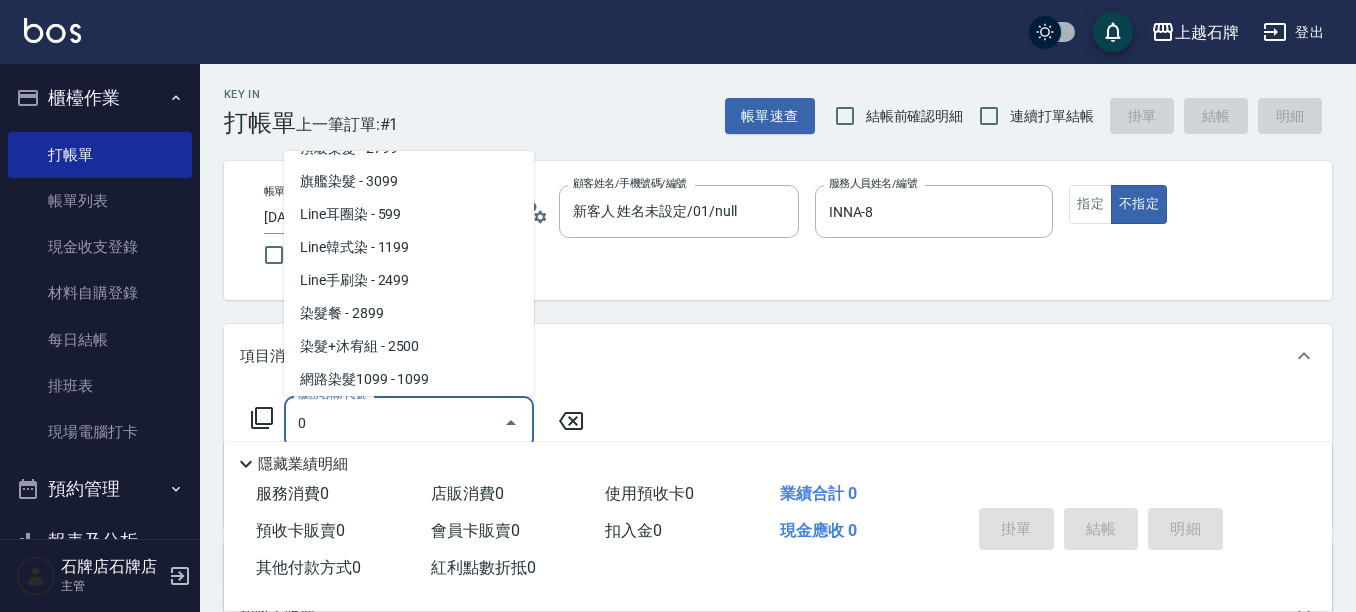 scroll, scrollTop: 0, scrollLeft: 0, axis: both 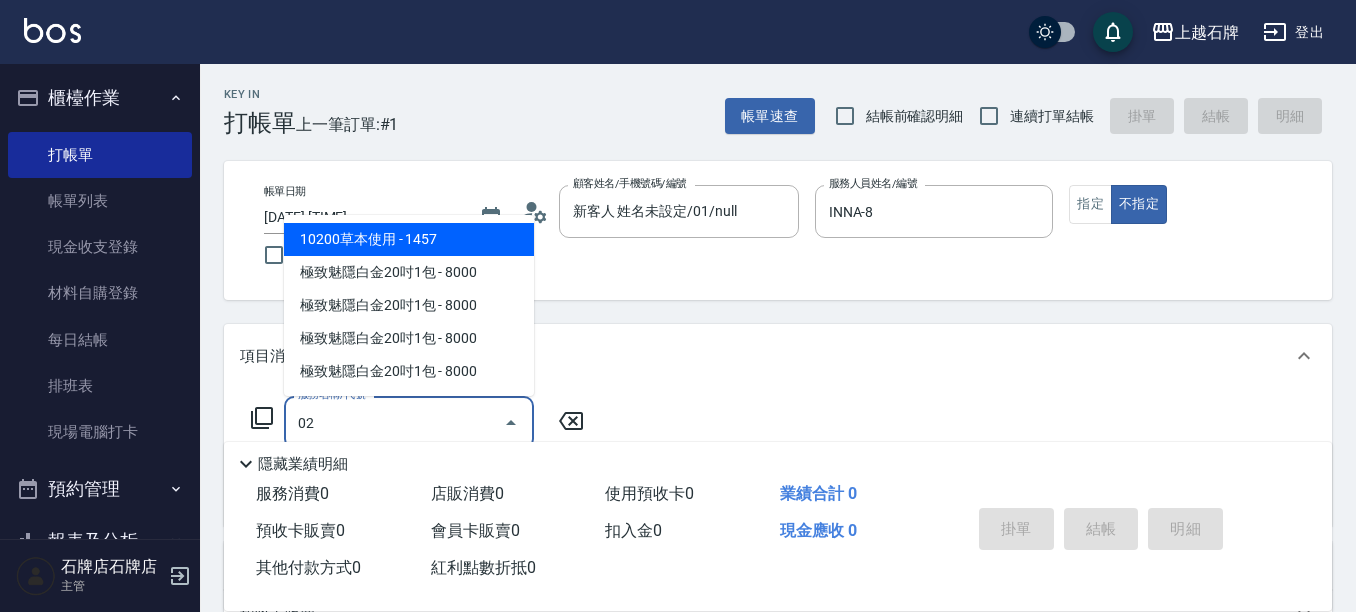 type on "10200草本使用(614)" 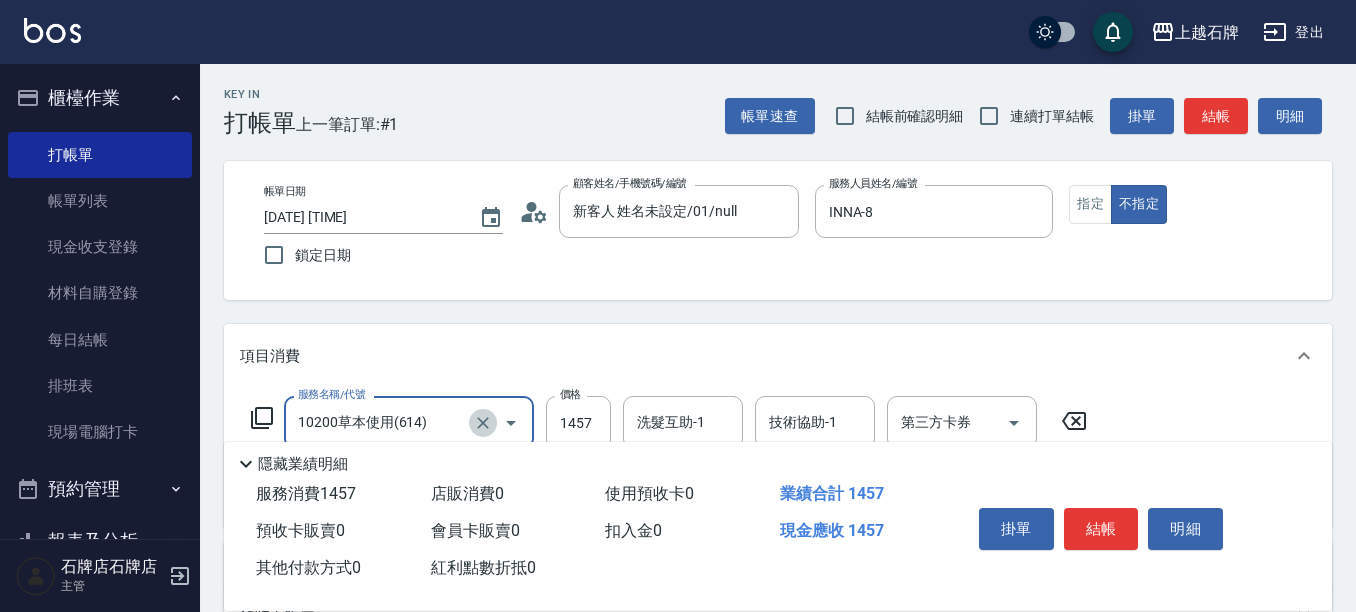 drag, startPoint x: 490, startPoint y: 425, endPoint x: 459, endPoint y: 427, distance: 31.06445 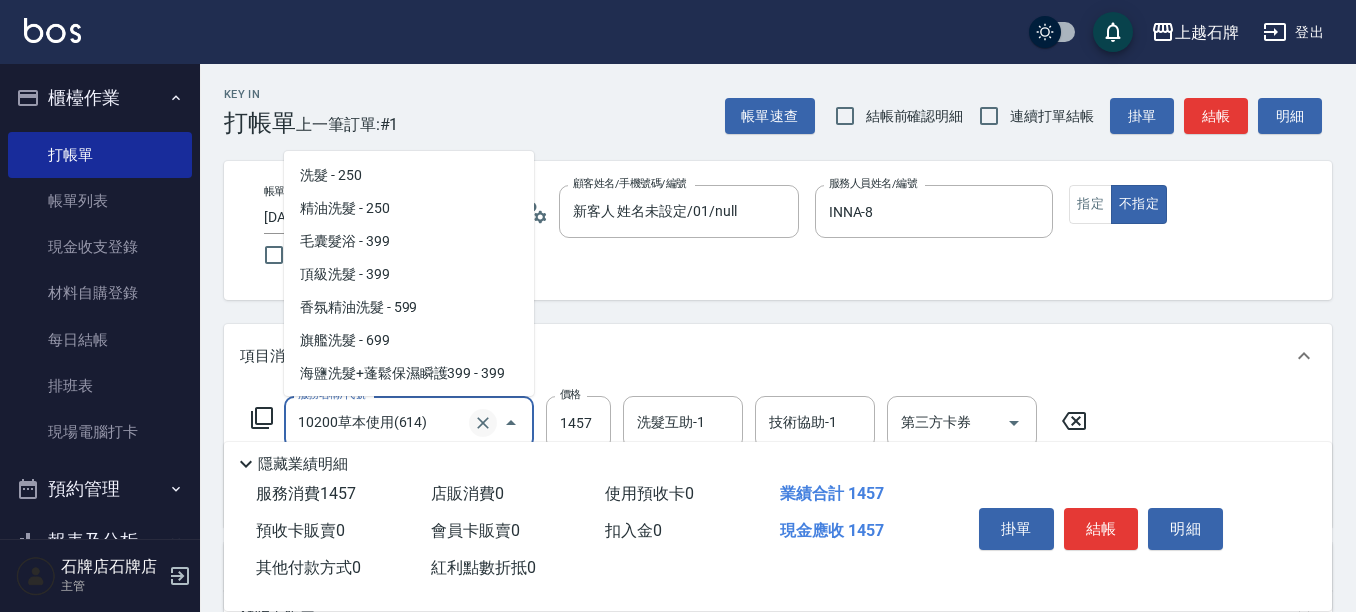 scroll, scrollTop: 2853, scrollLeft: 0, axis: vertical 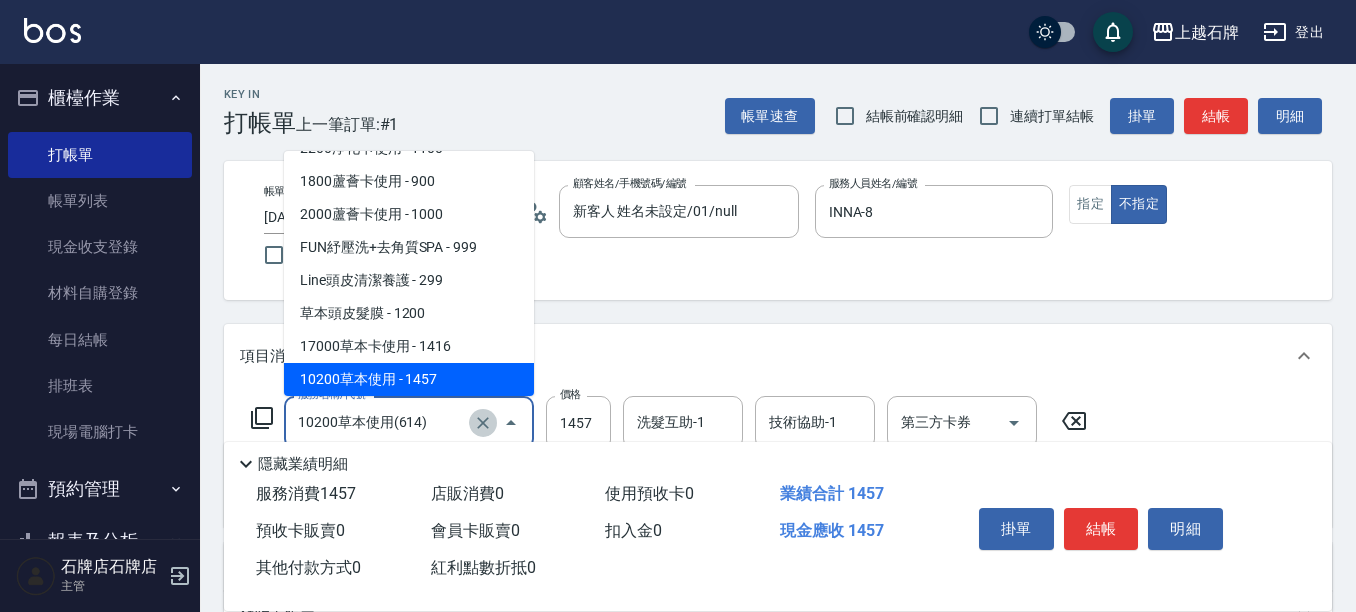 click 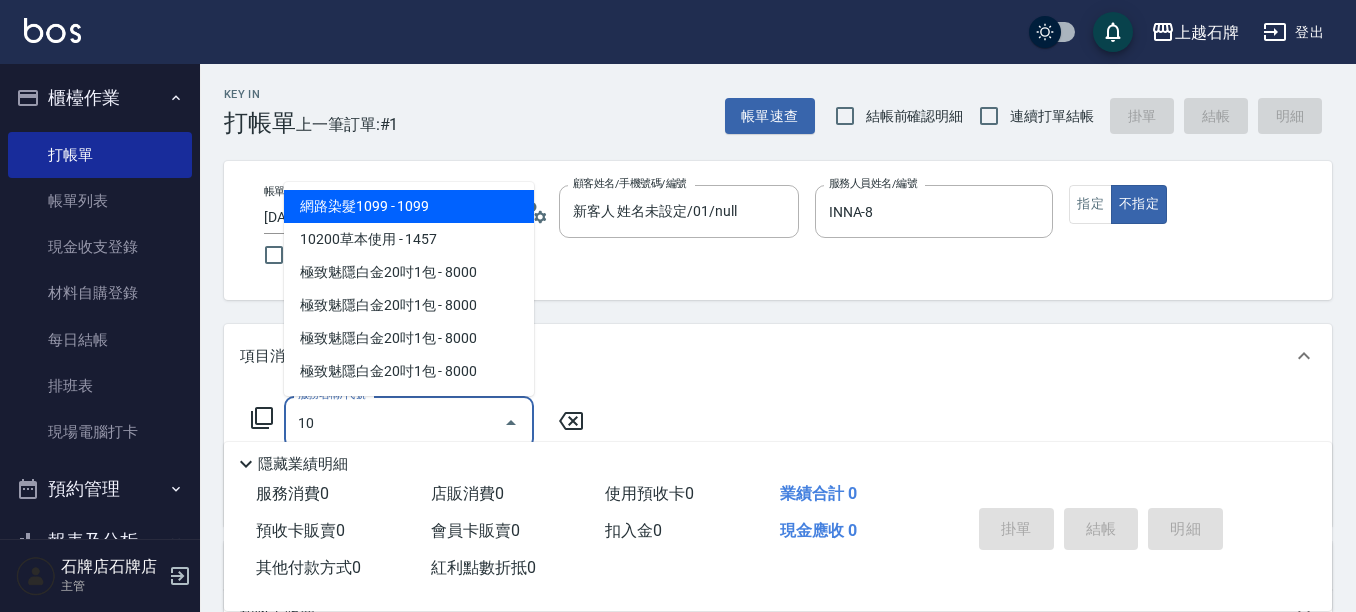 scroll, scrollTop: 0, scrollLeft: 0, axis: both 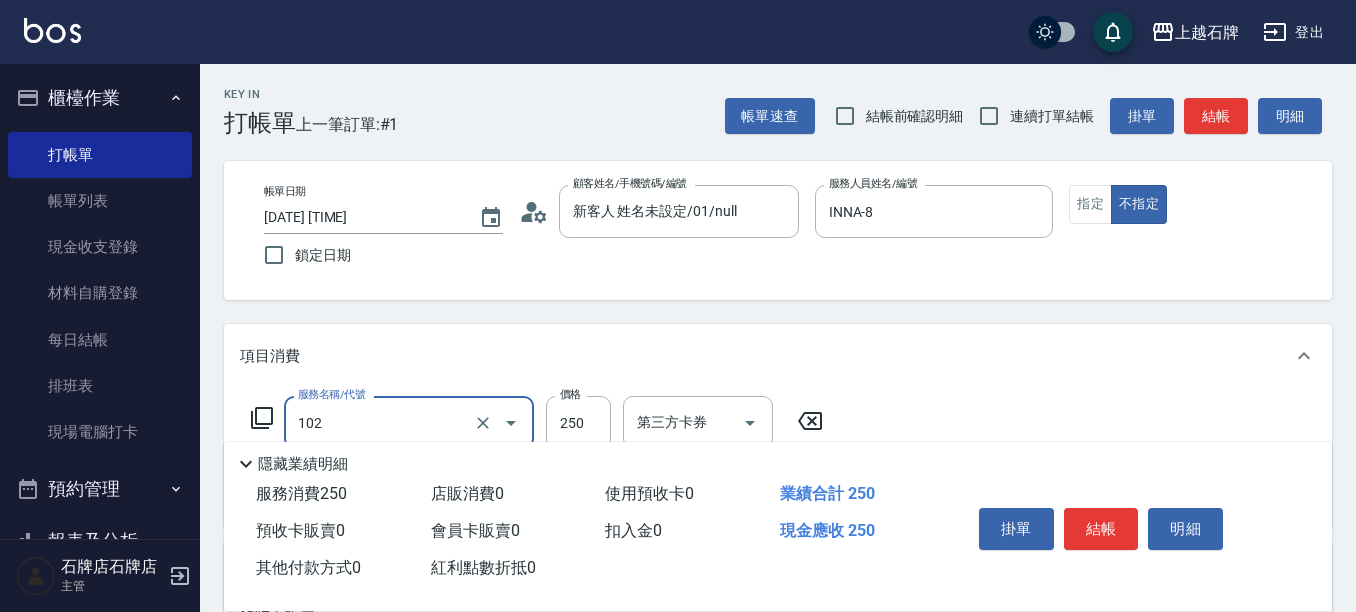 type on "精油洗髮(102)" 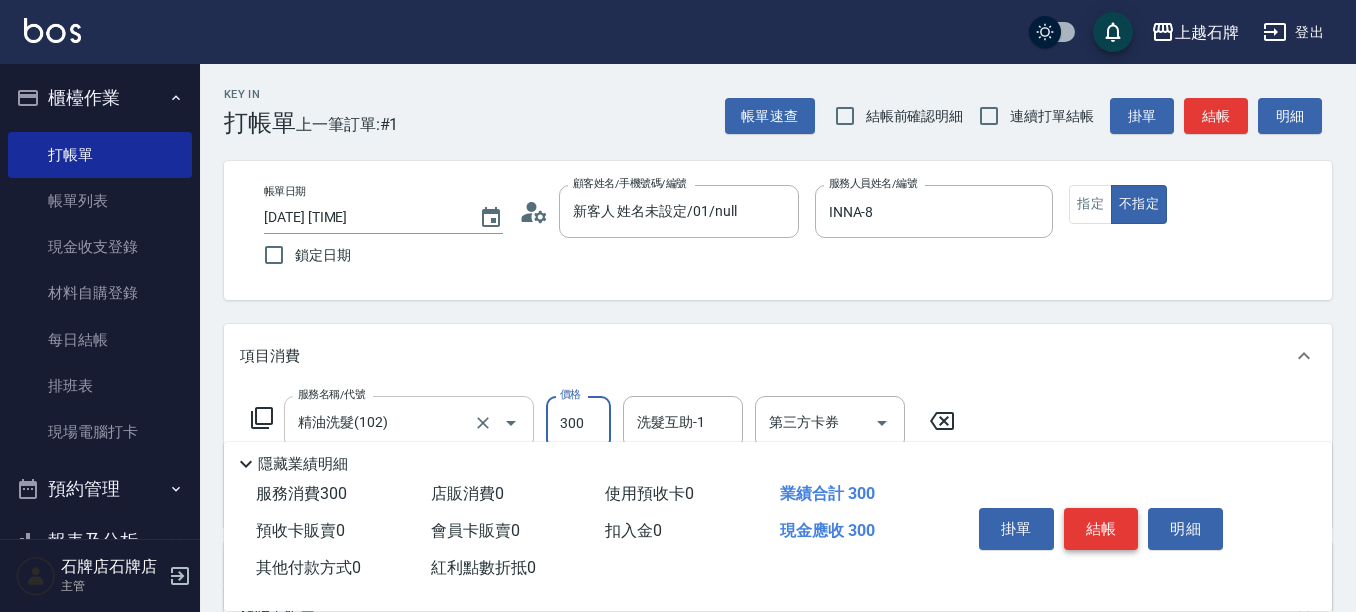 type on "300" 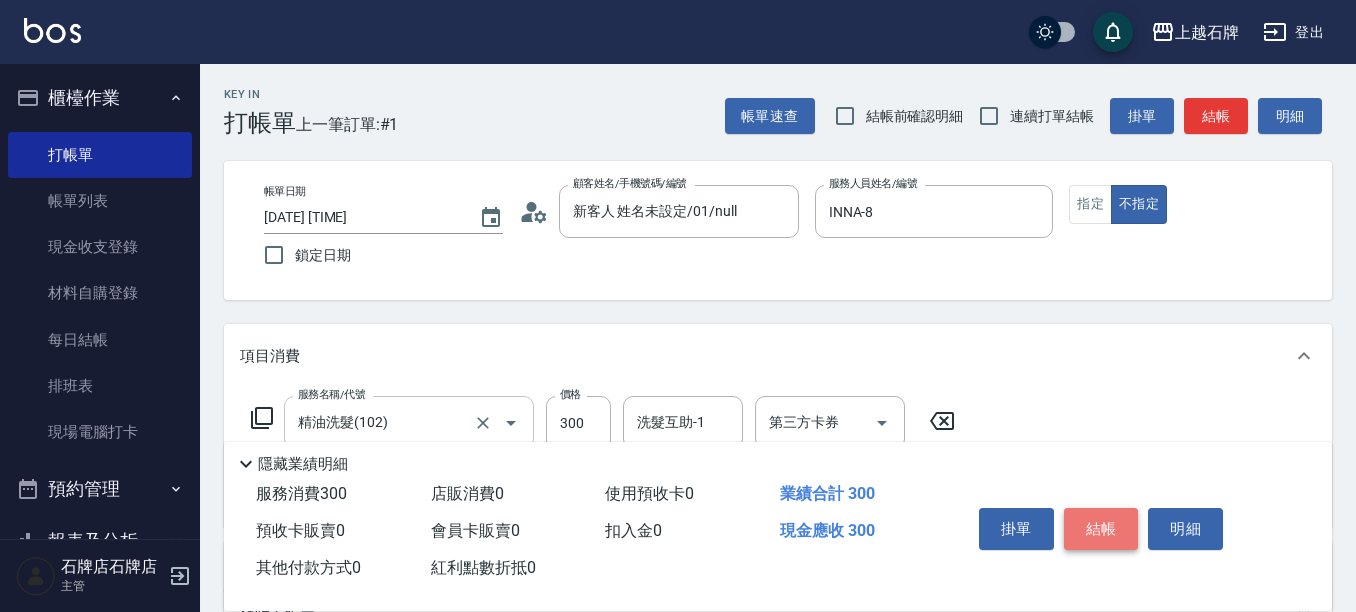 click on "結帳" at bounding box center [1101, 529] 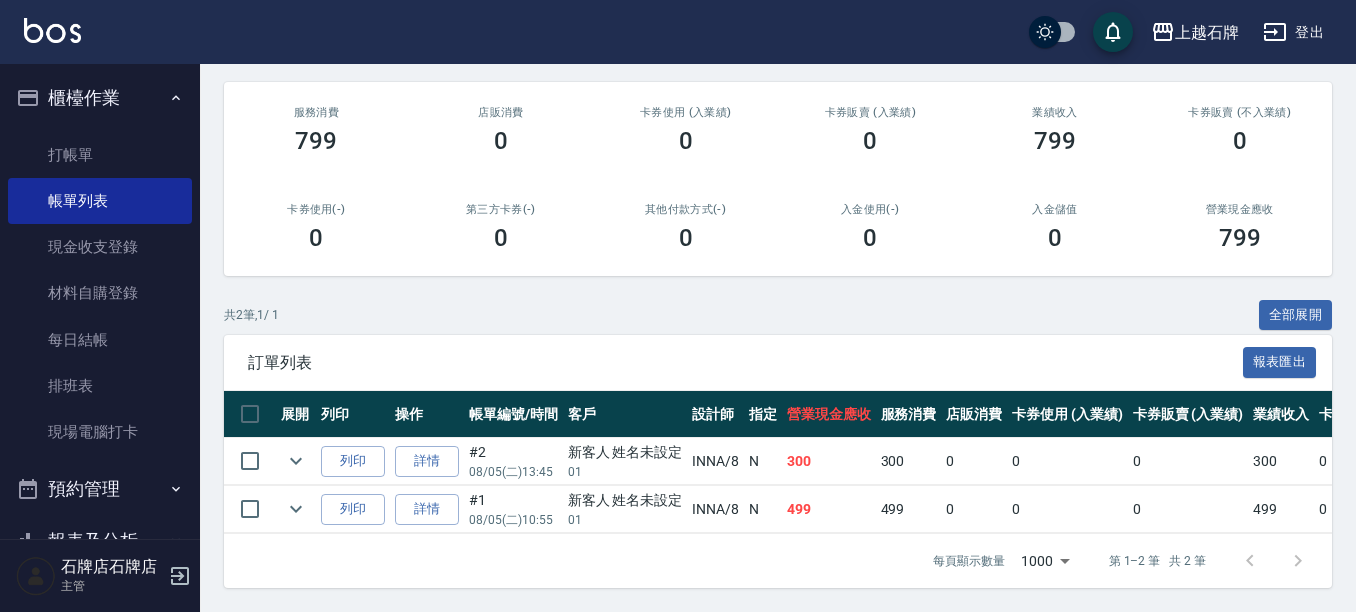 scroll, scrollTop: 244, scrollLeft: 0, axis: vertical 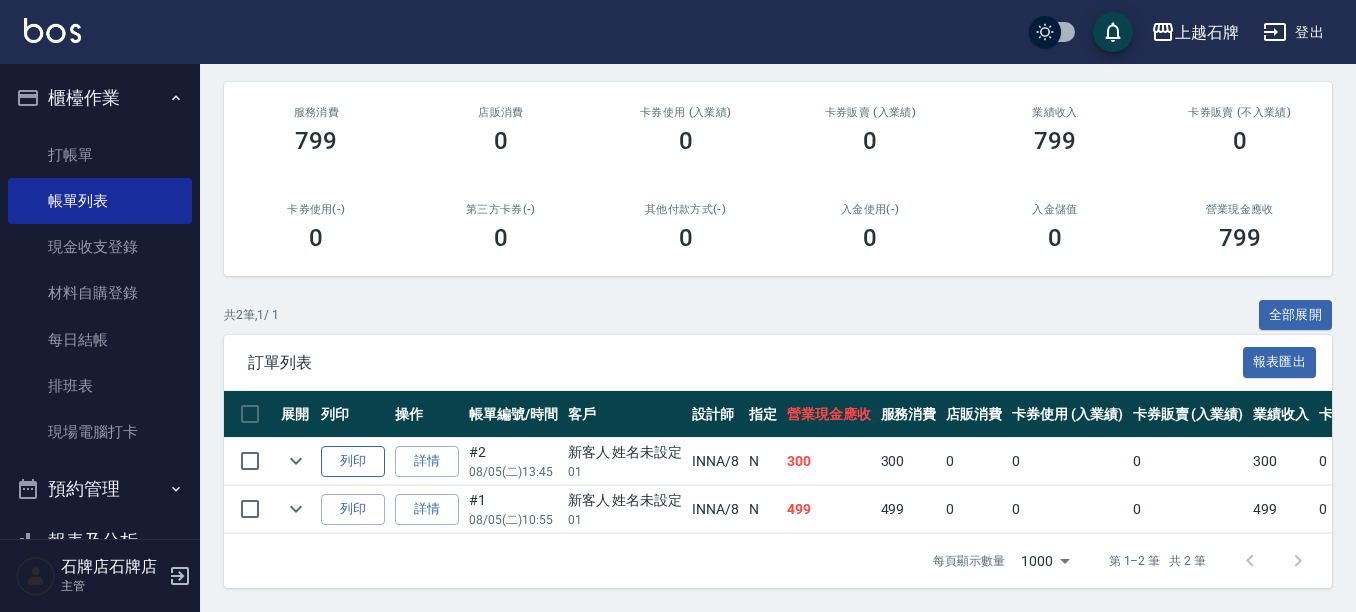 click on "列印" at bounding box center (353, 461) 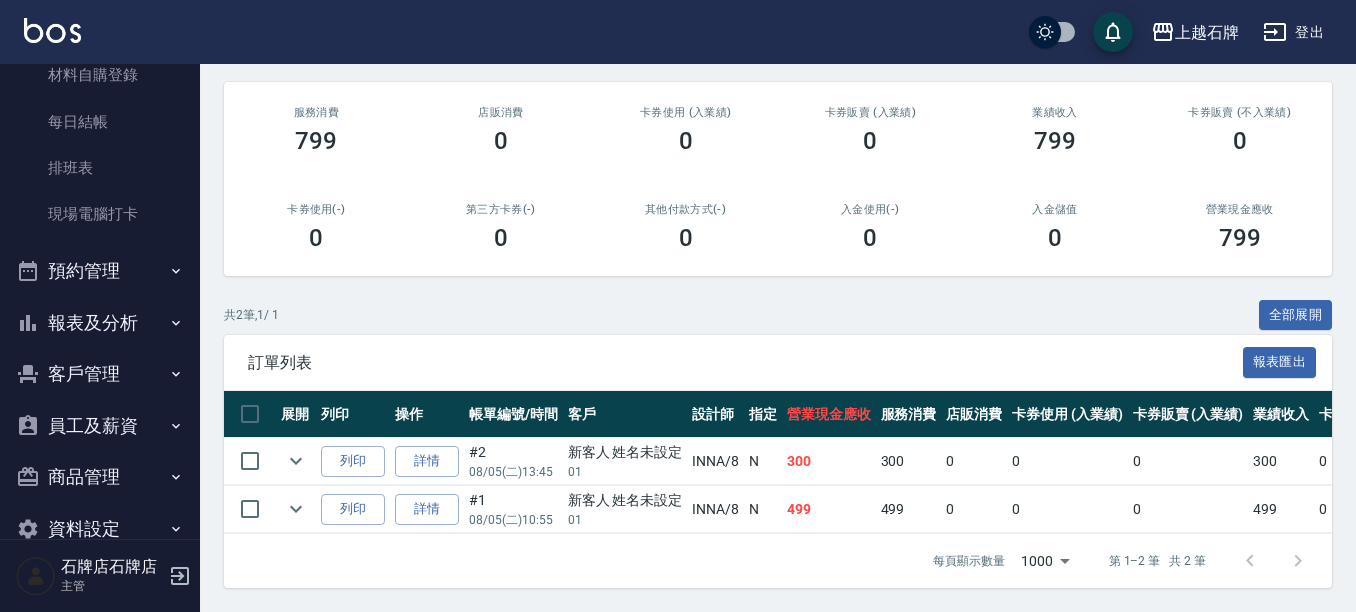 scroll, scrollTop: 257, scrollLeft: 0, axis: vertical 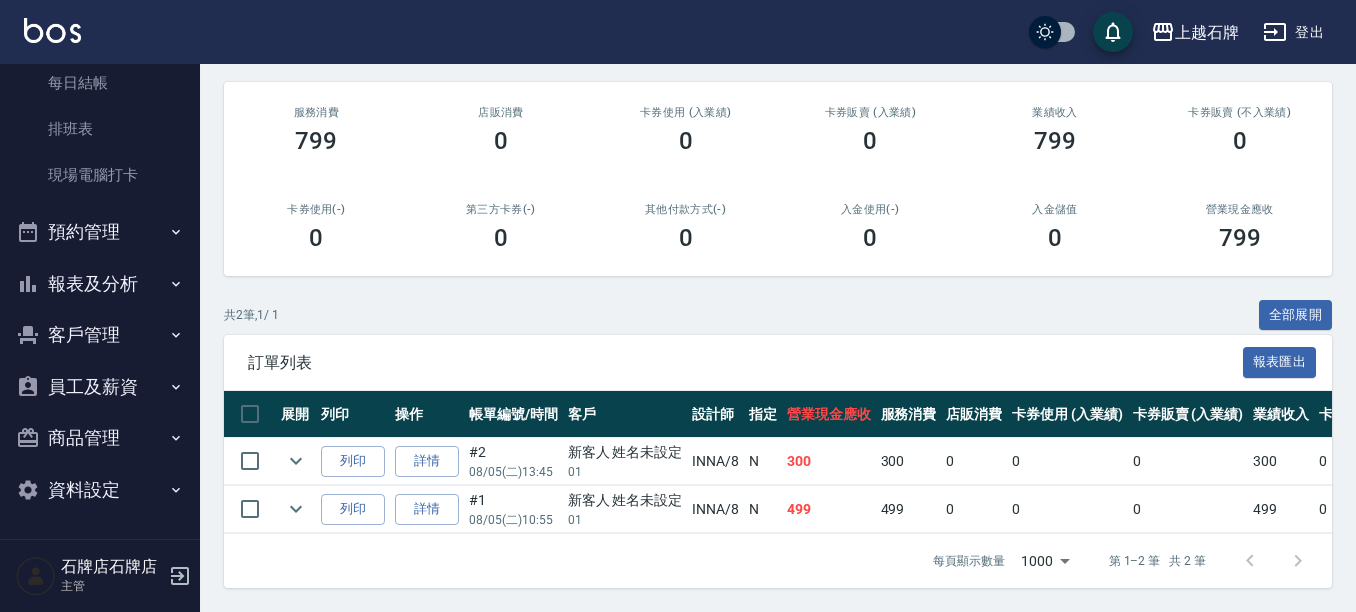 click 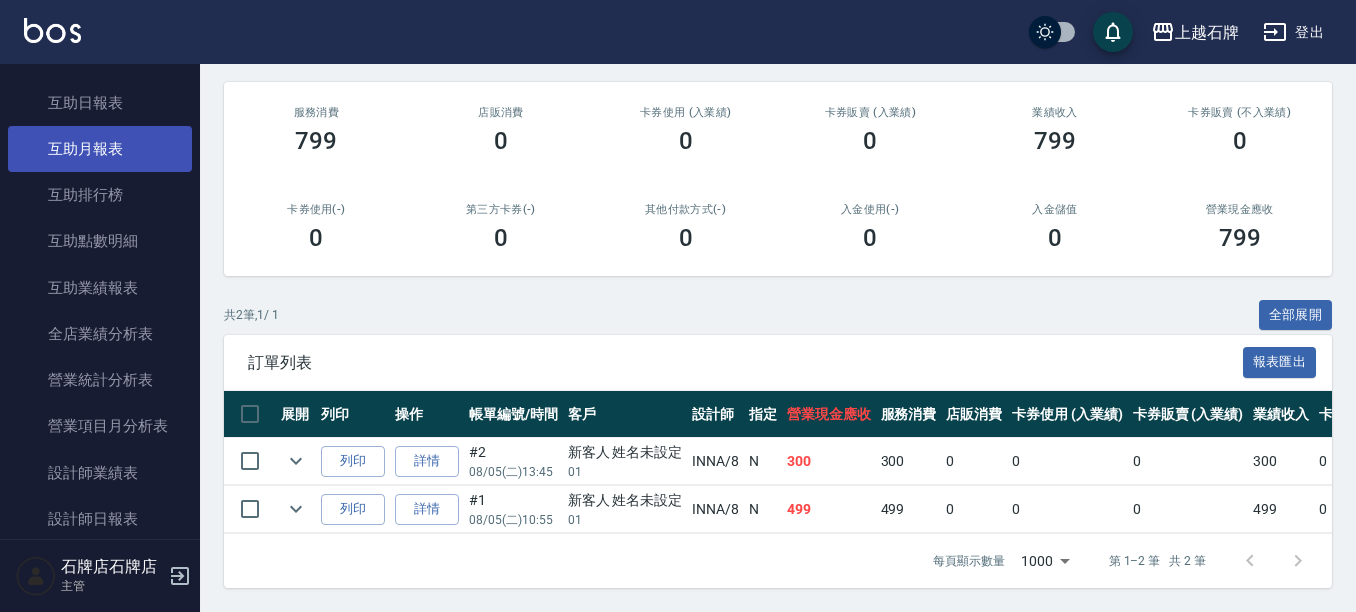 scroll, scrollTop: 757, scrollLeft: 0, axis: vertical 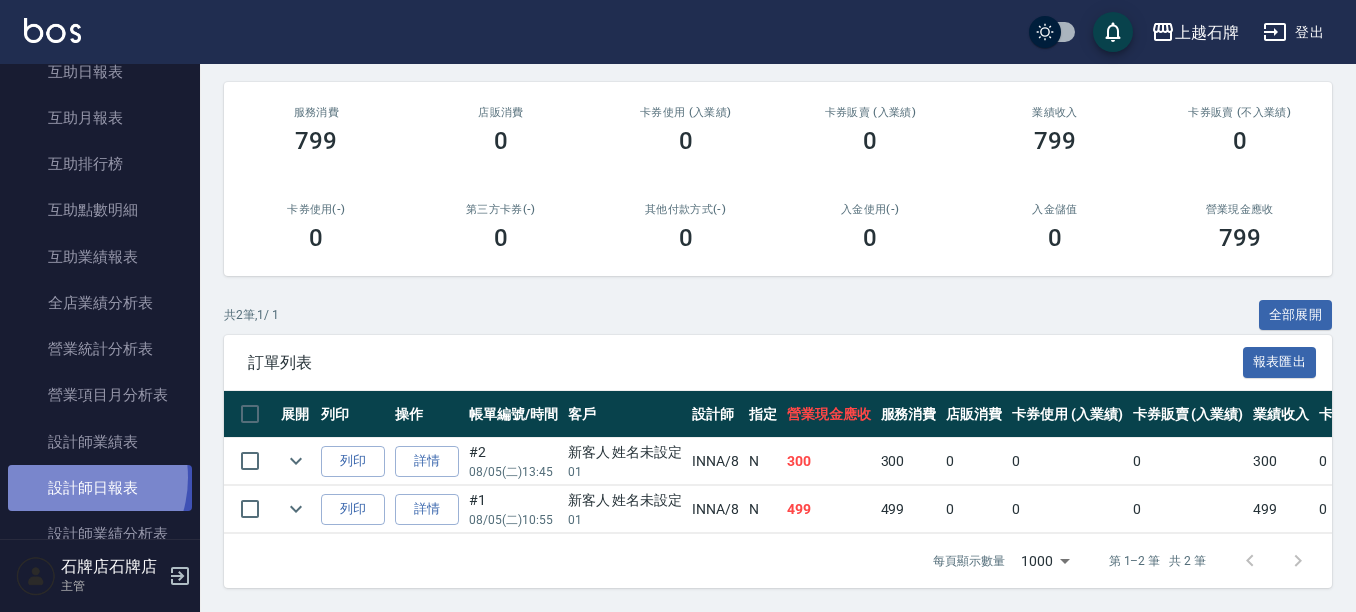 click on "設計師日報表" at bounding box center (100, 488) 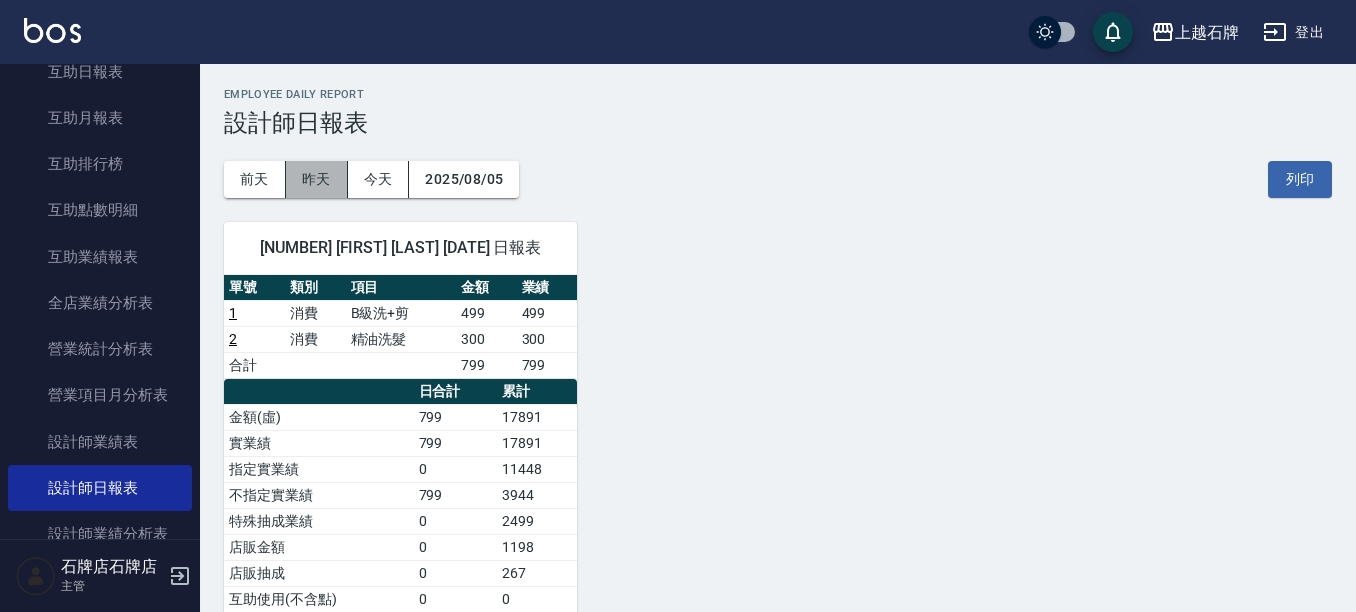 click on "昨天" at bounding box center [317, 179] 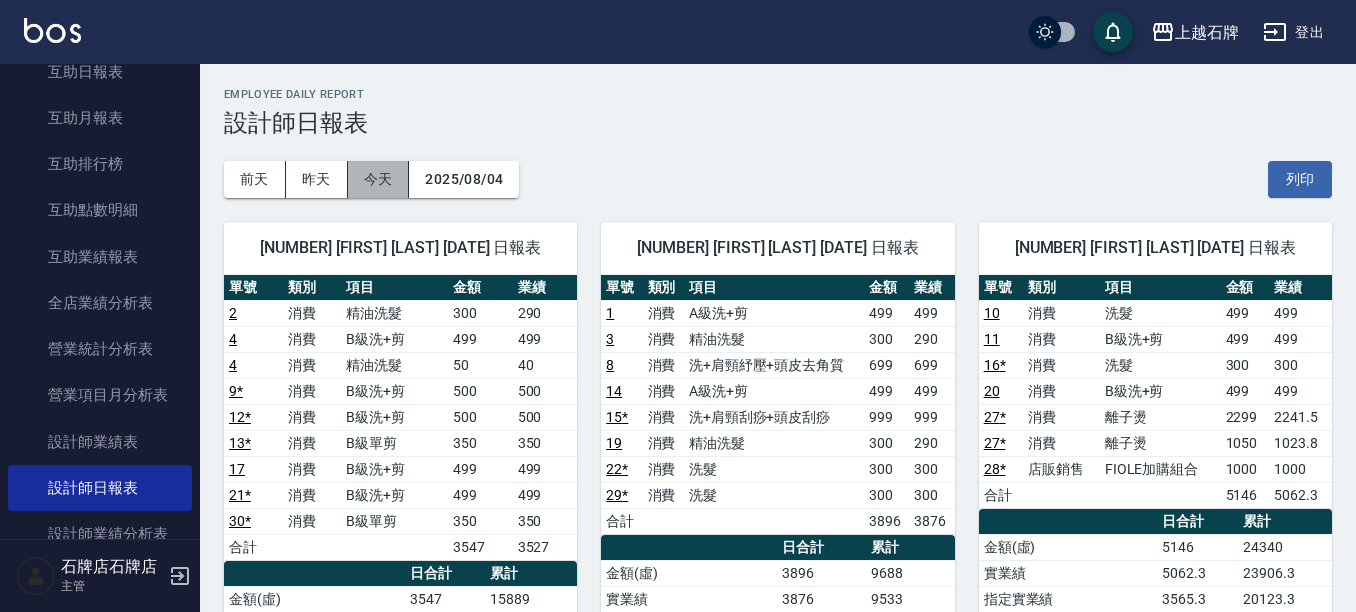 click on "今天" at bounding box center [379, 179] 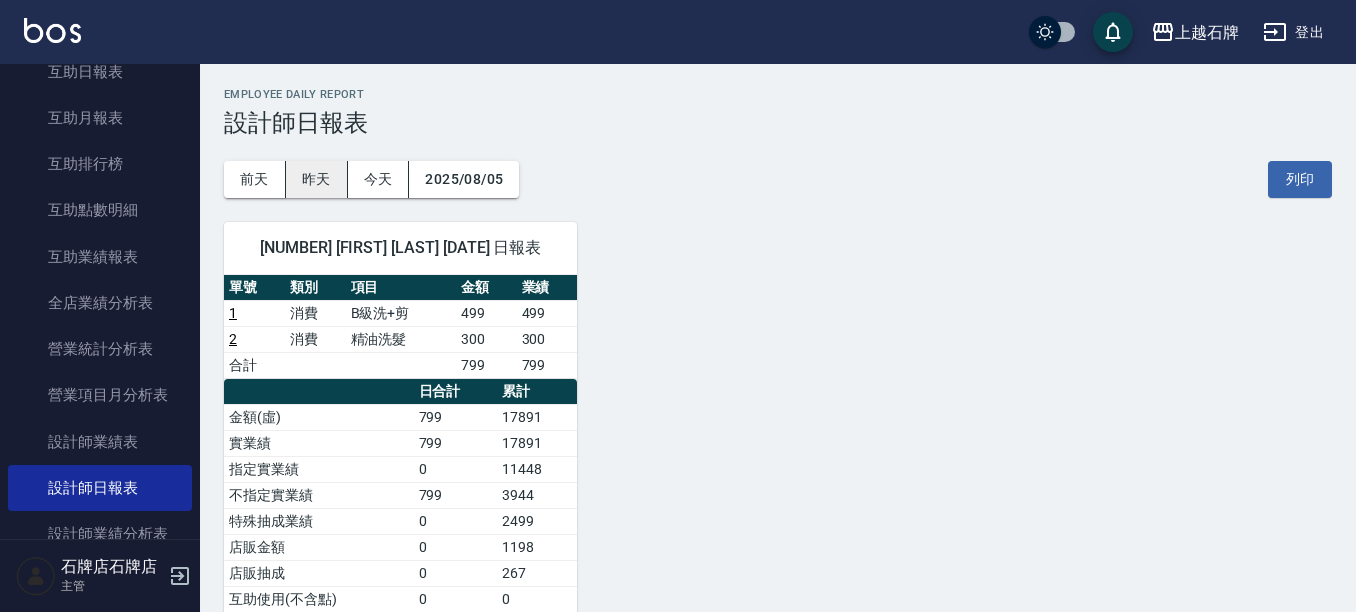 click on "昨天" at bounding box center [317, 179] 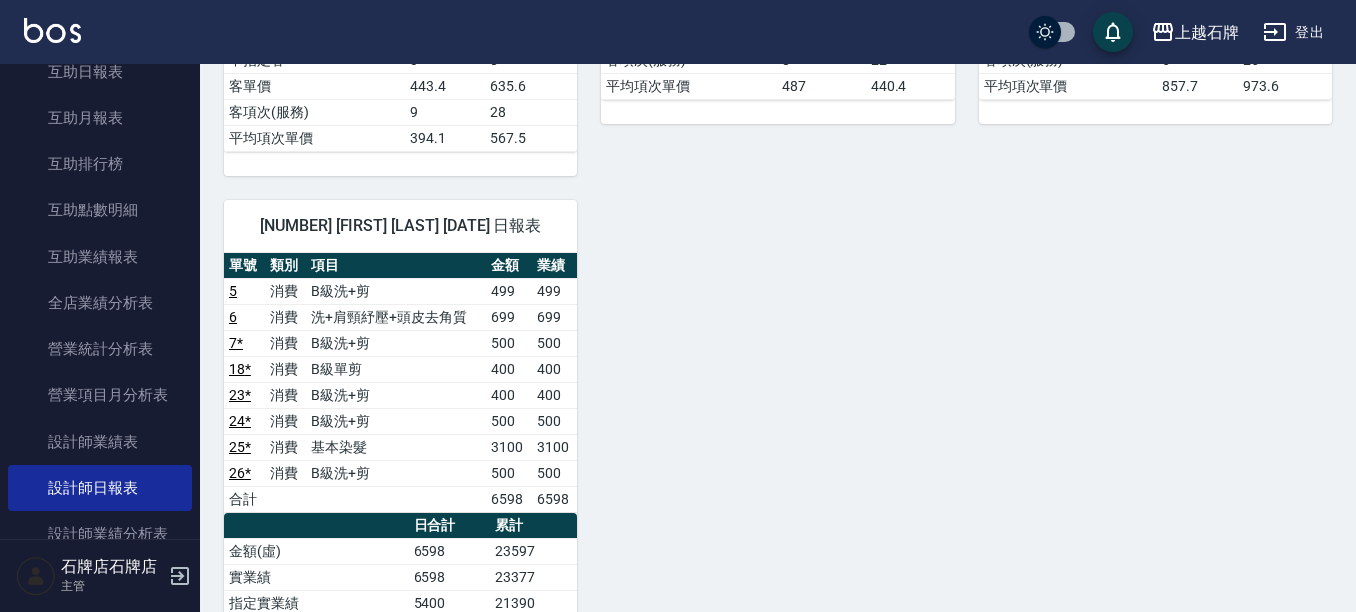 scroll, scrollTop: 900, scrollLeft: 0, axis: vertical 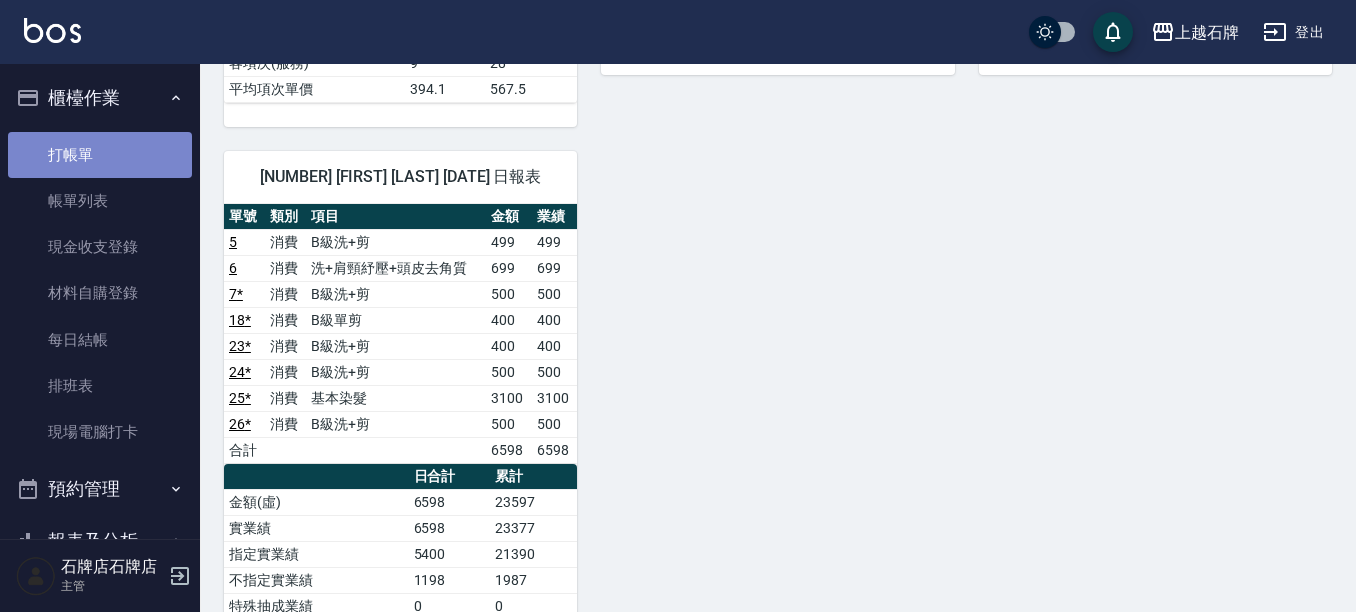 click on "打帳單" at bounding box center (100, 155) 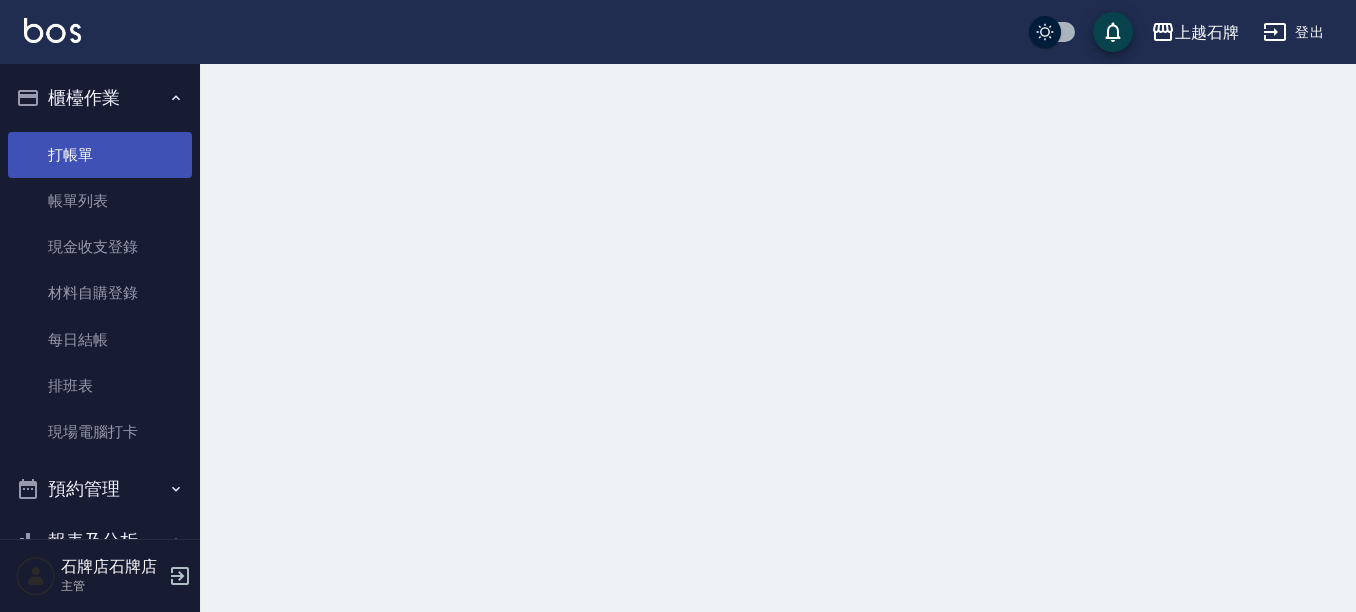 scroll, scrollTop: 0, scrollLeft: 0, axis: both 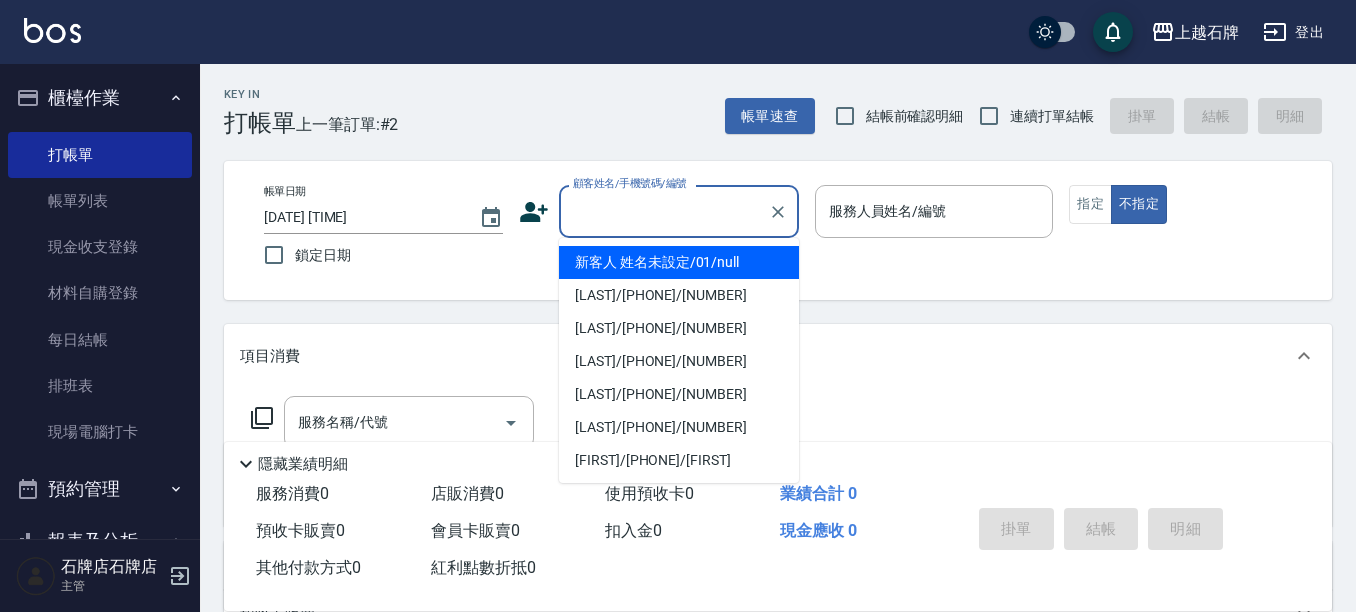 click on "顧客姓名/手機號碼/編號" at bounding box center (664, 211) 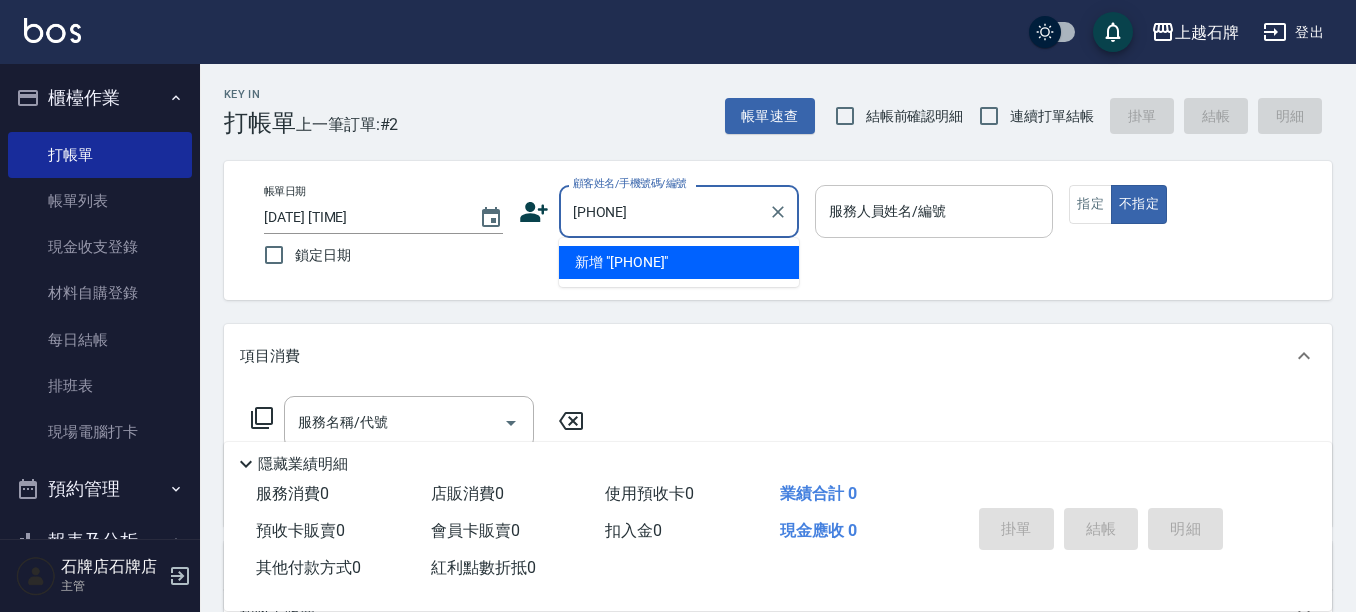 type on "[PHONE]" 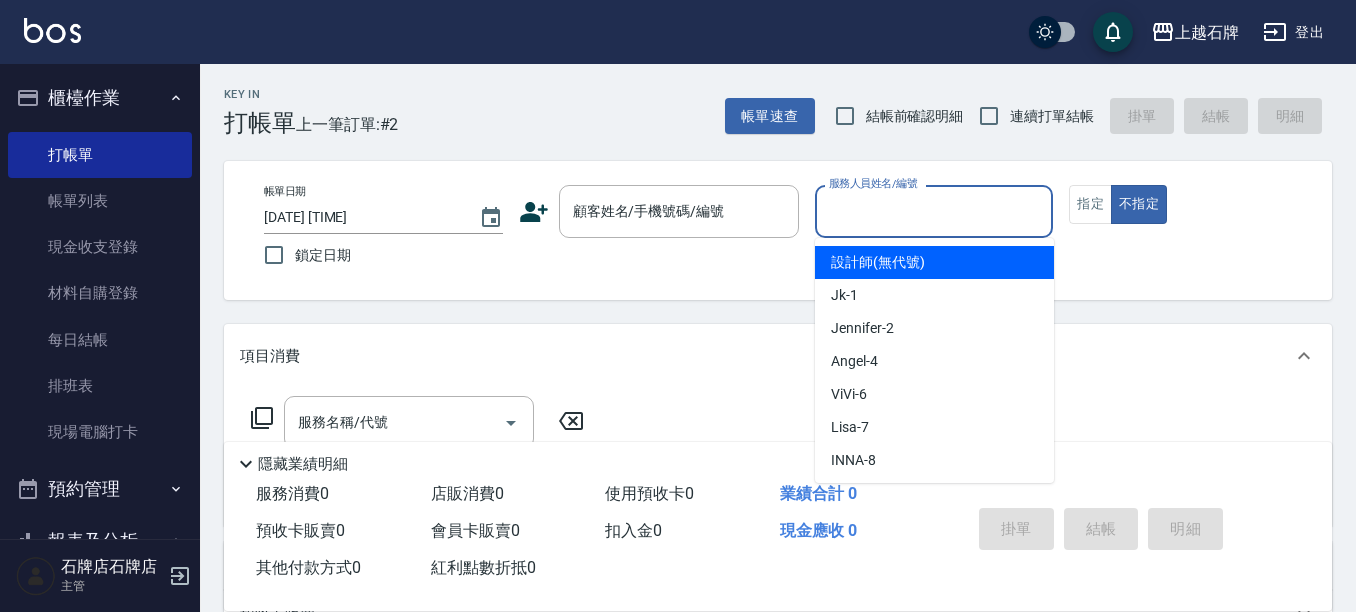 click on "服務人員姓名/編號" at bounding box center (934, 211) 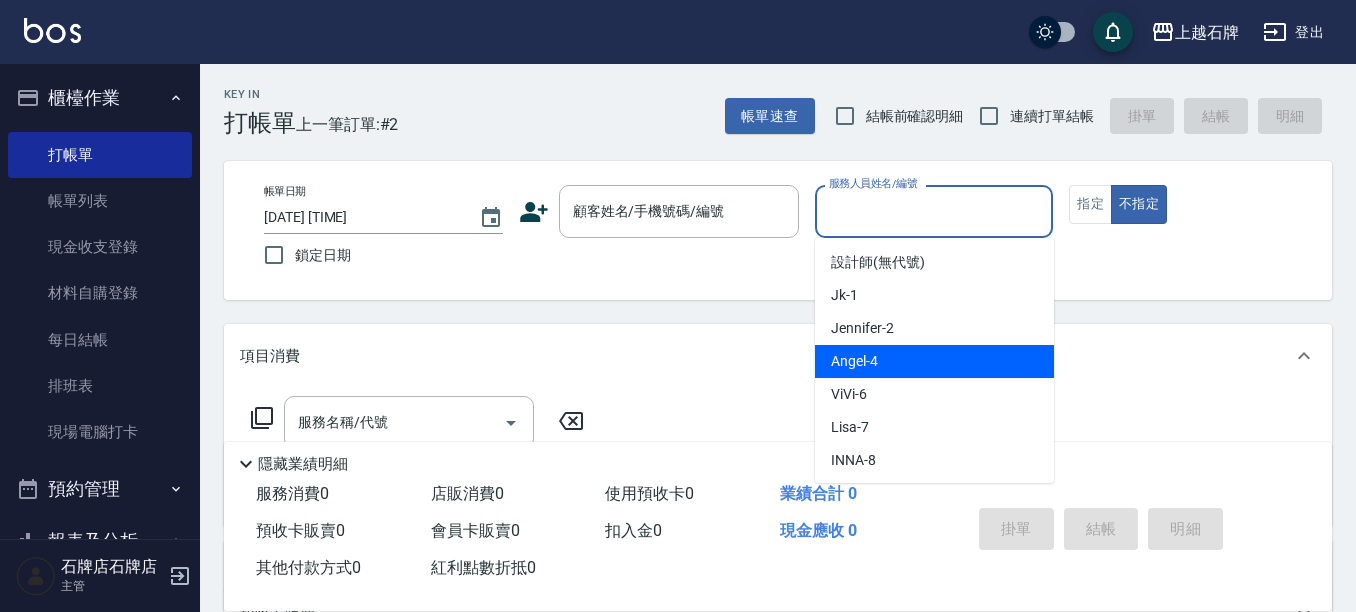 click on "Angel -4" at bounding box center [934, 361] 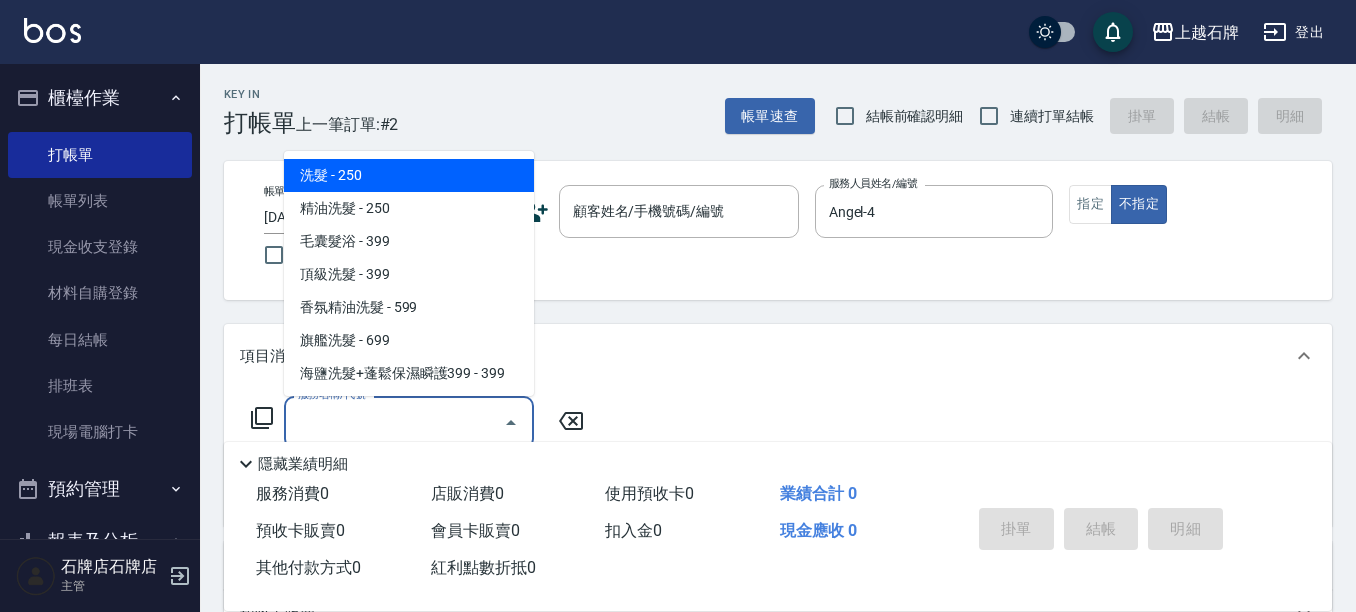 click on "服務名稱/代號" at bounding box center [394, 422] 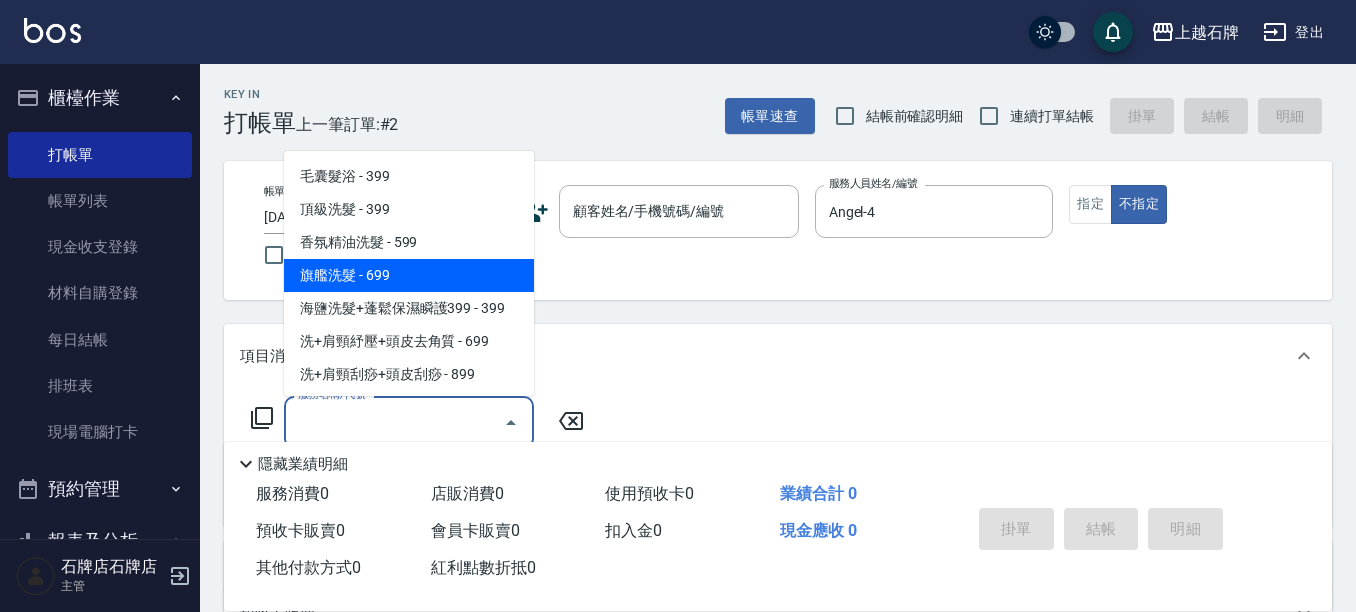 scroll, scrollTop: 100, scrollLeft: 0, axis: vertical 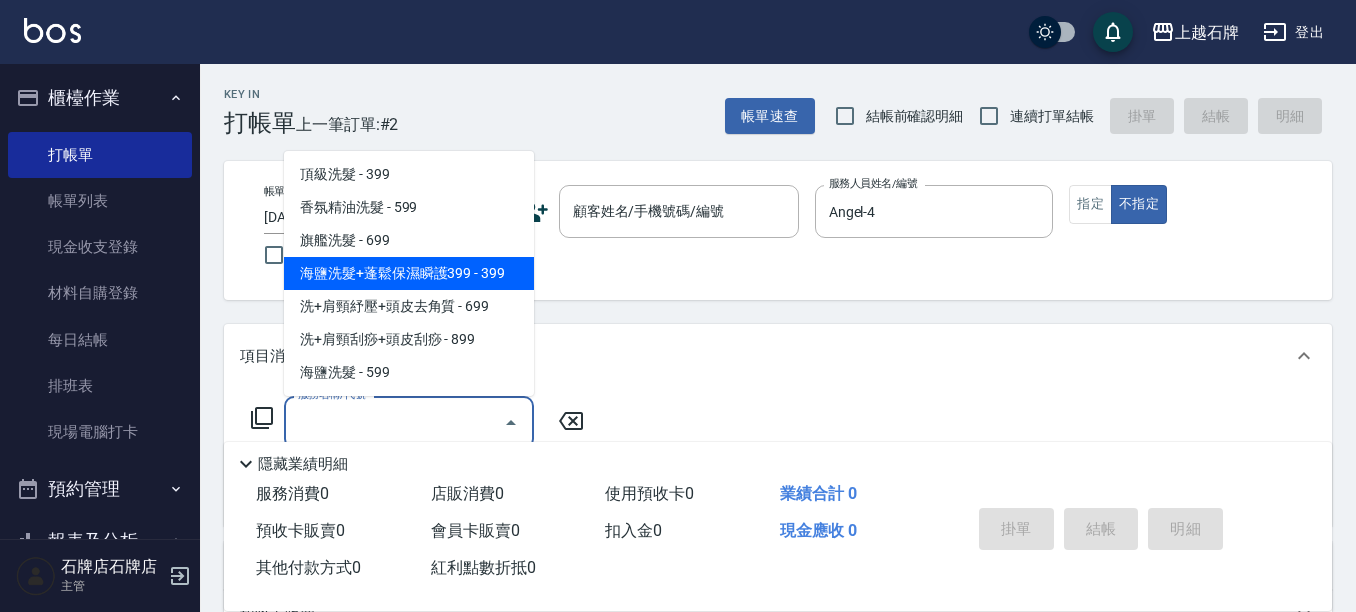 click on "海鹽洗髮+蓬鬆保濕瞬護399 - 399" at bounding box center [409, 273] 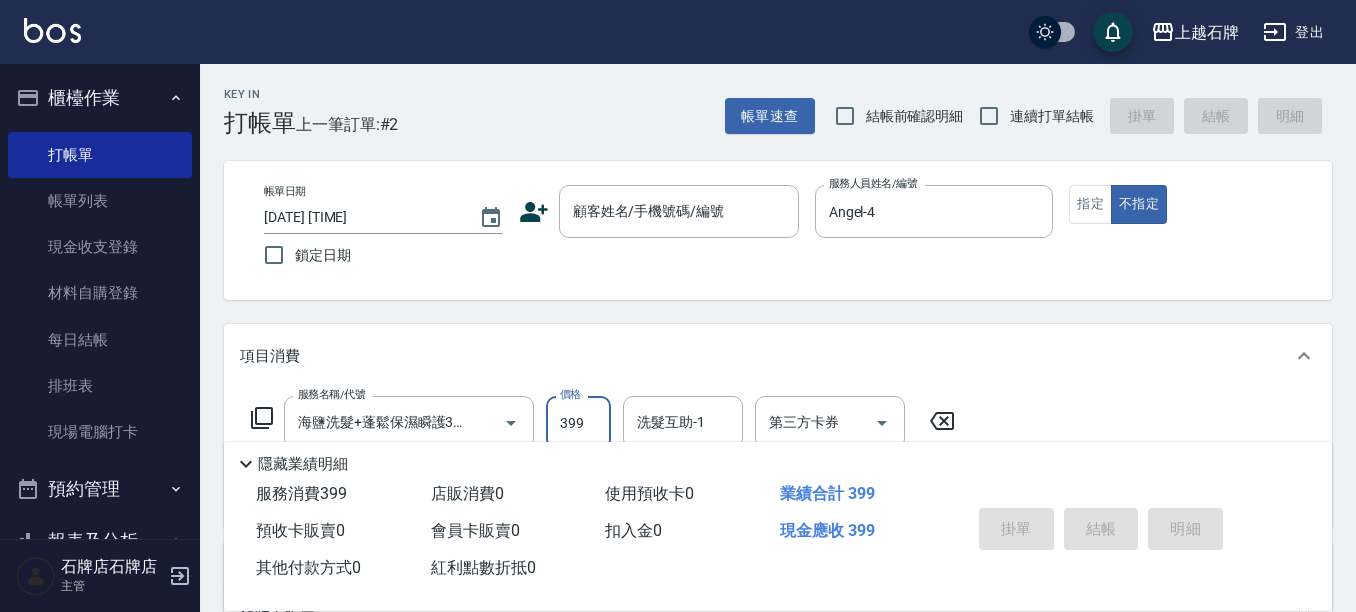 click on "399" at bounding box center [578, 423] 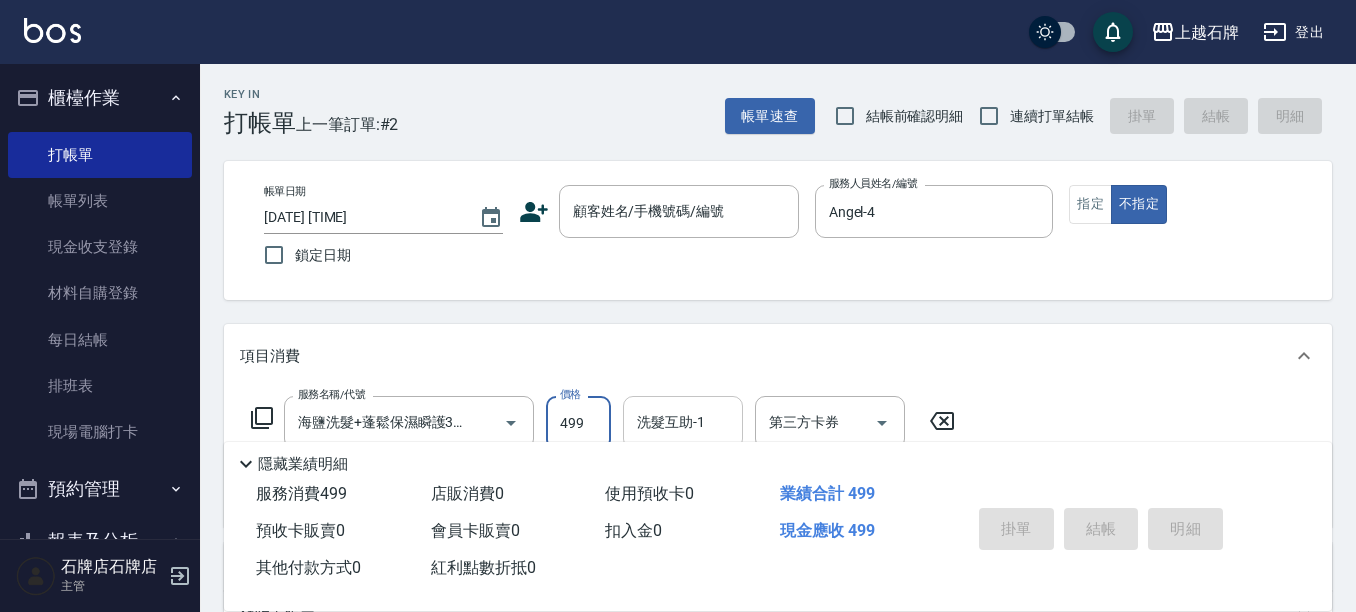 type on "499" 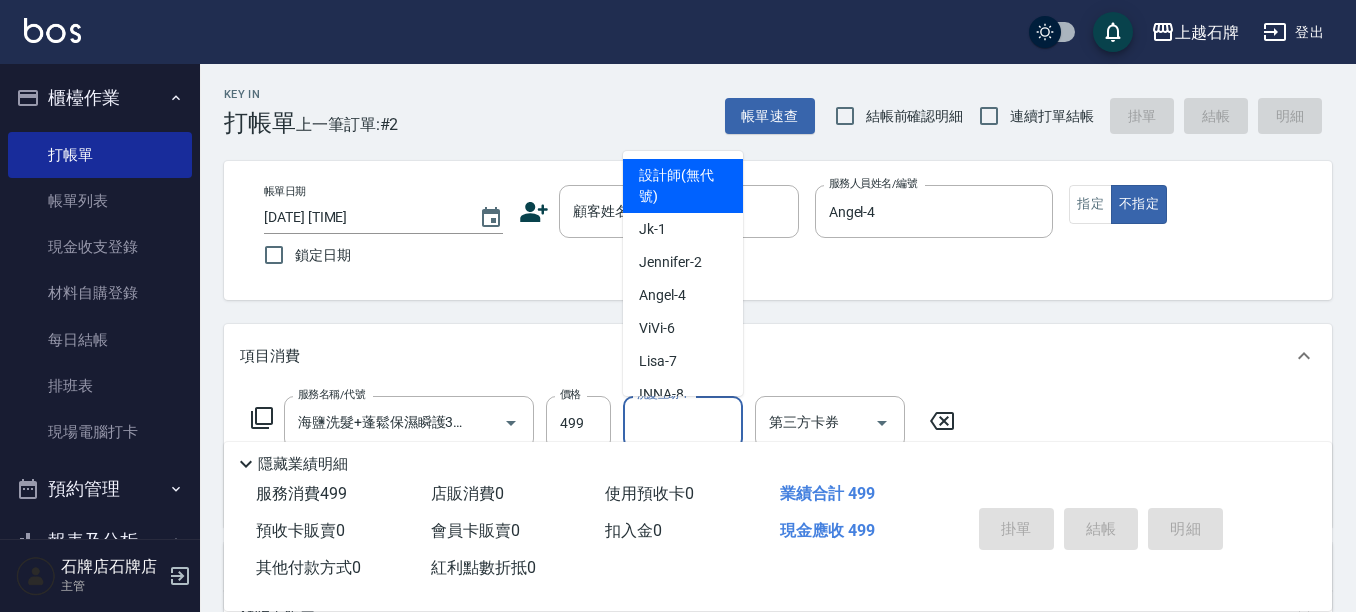 click on "洗髮互助-1" at bounding box center [683, 422] 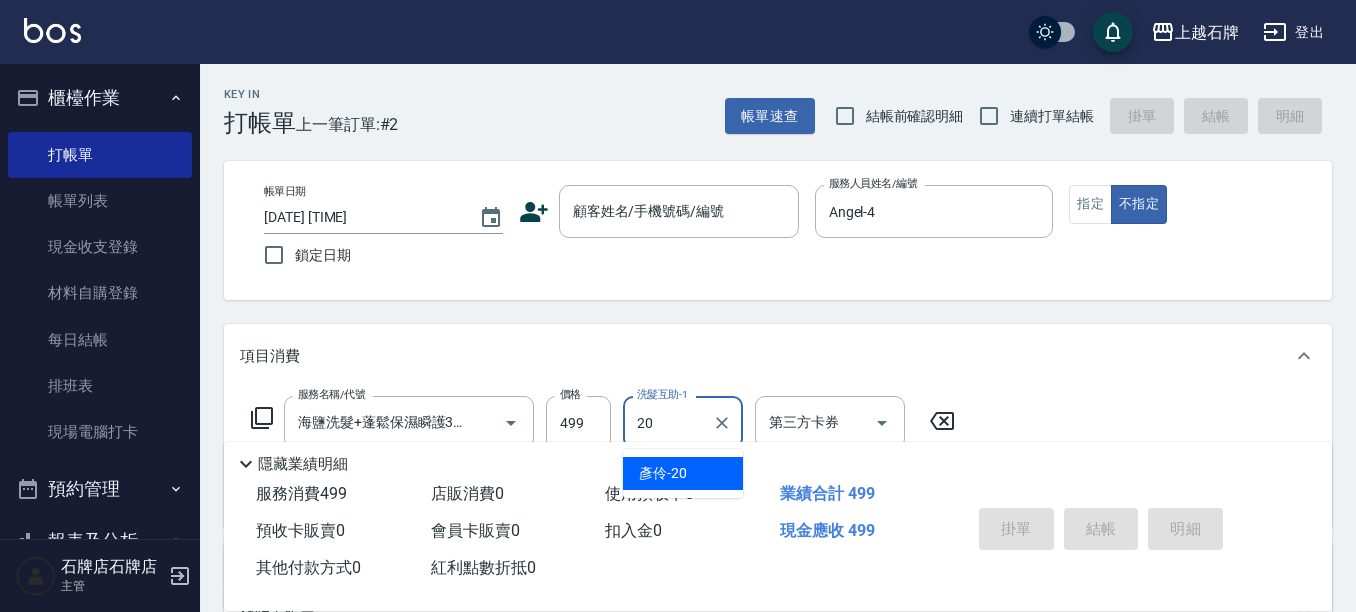 drag, startPoint x: 688, startPoint y: 466, endPoint x: 1101, endPoint y: 247, distance: 467.47192 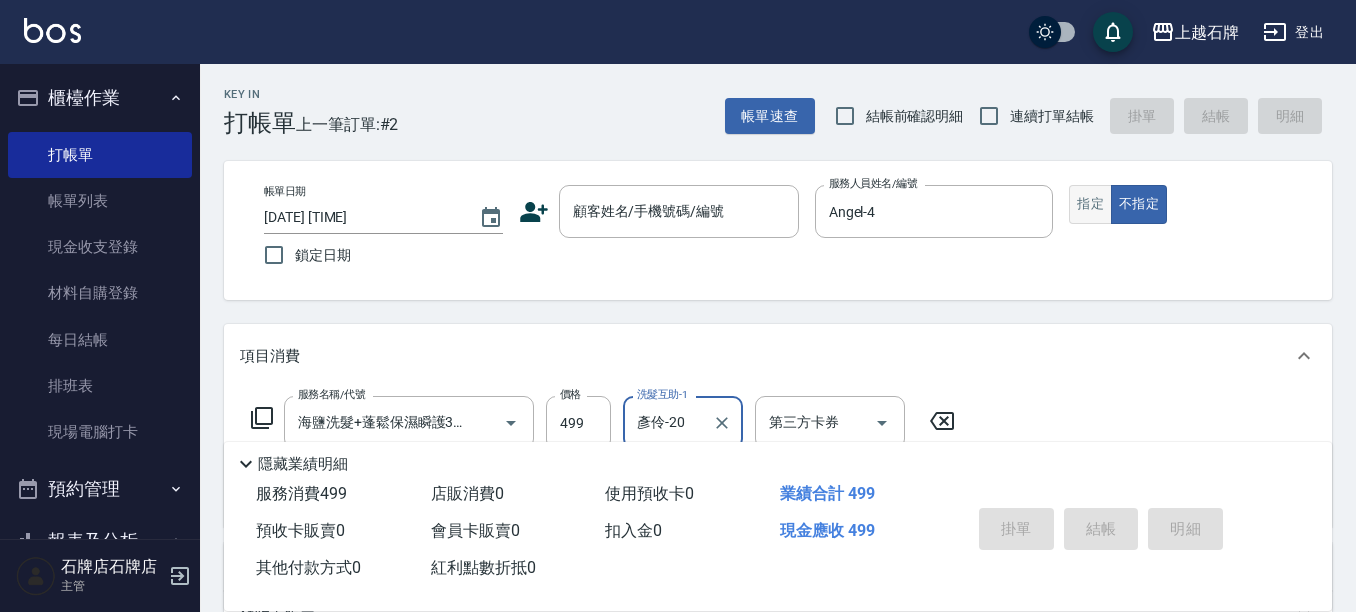 type on "彥伶-20" 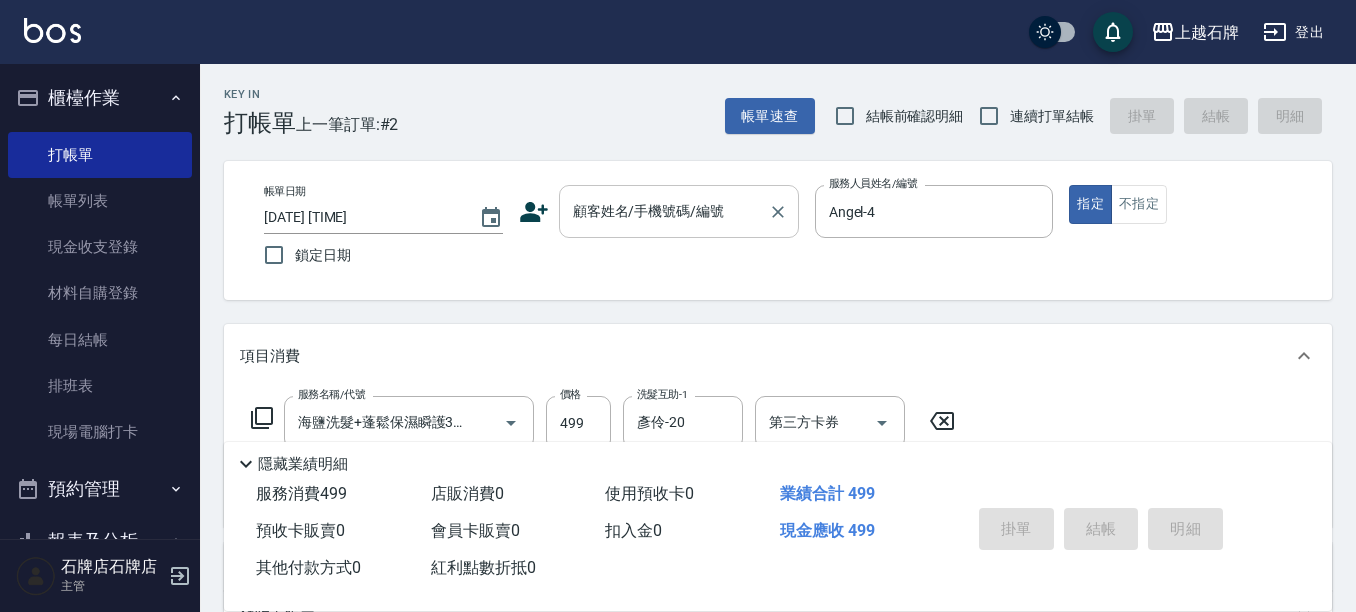 click on "顧客姓名/手機號碼/編號" at bounding box center (664, 211) 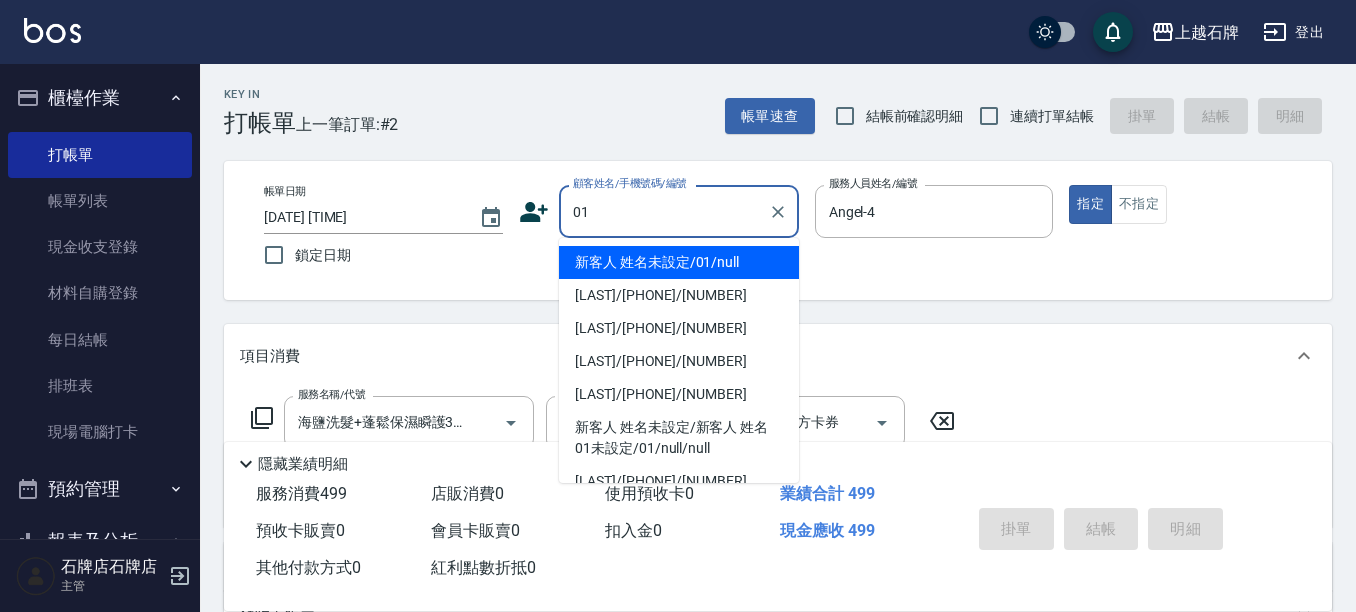 click on "新客人 姓名未設定/01/null" at bounding box center [679, 262] 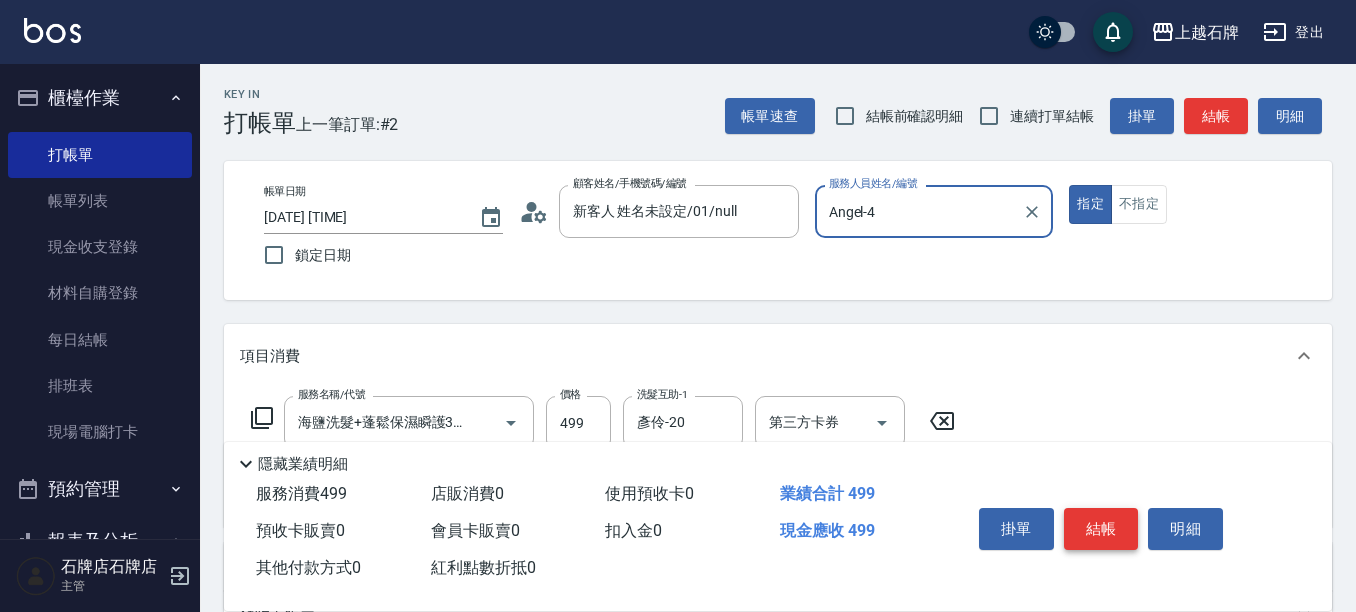 click on "結帳" at bounding box center [1101, 529] 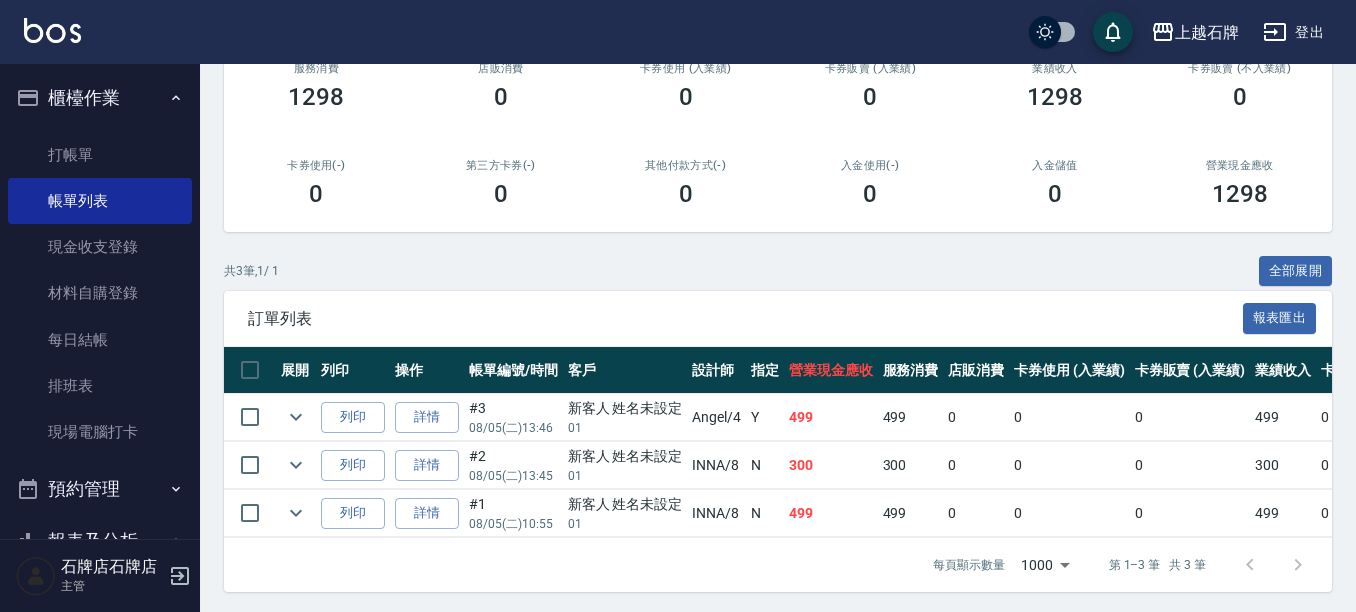 scroll, scrollTop: 292, scrollLeft: 0, axis: vertical 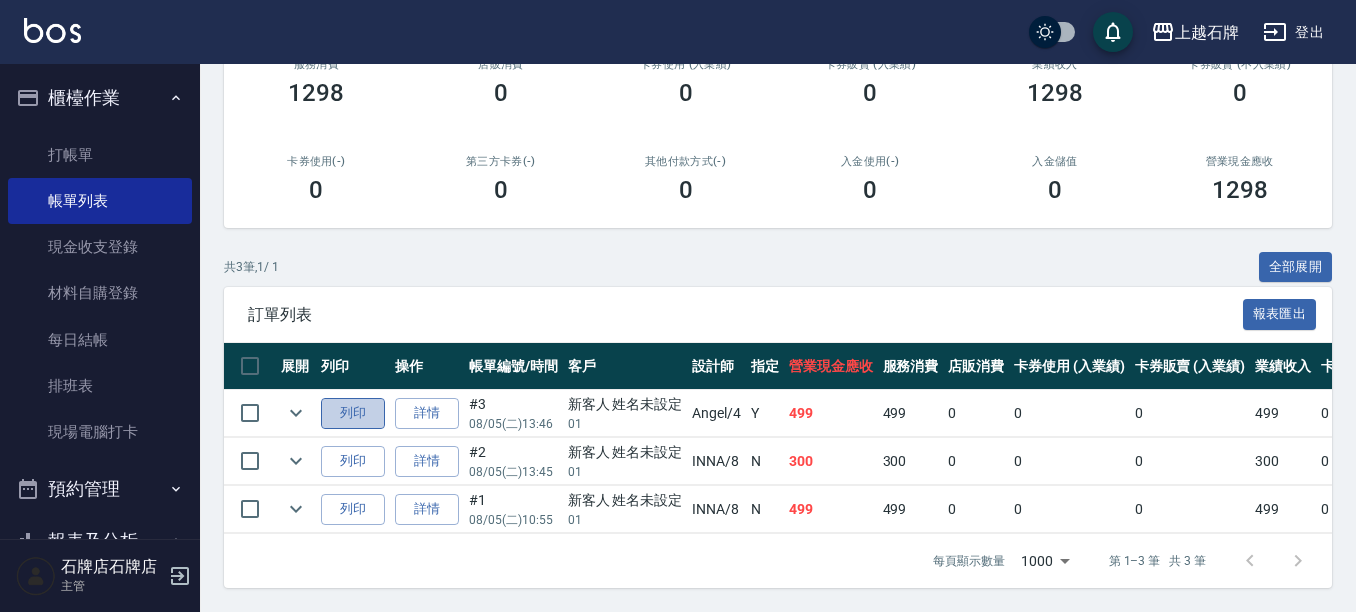 click on "列印" at bounding box center (353, 413) 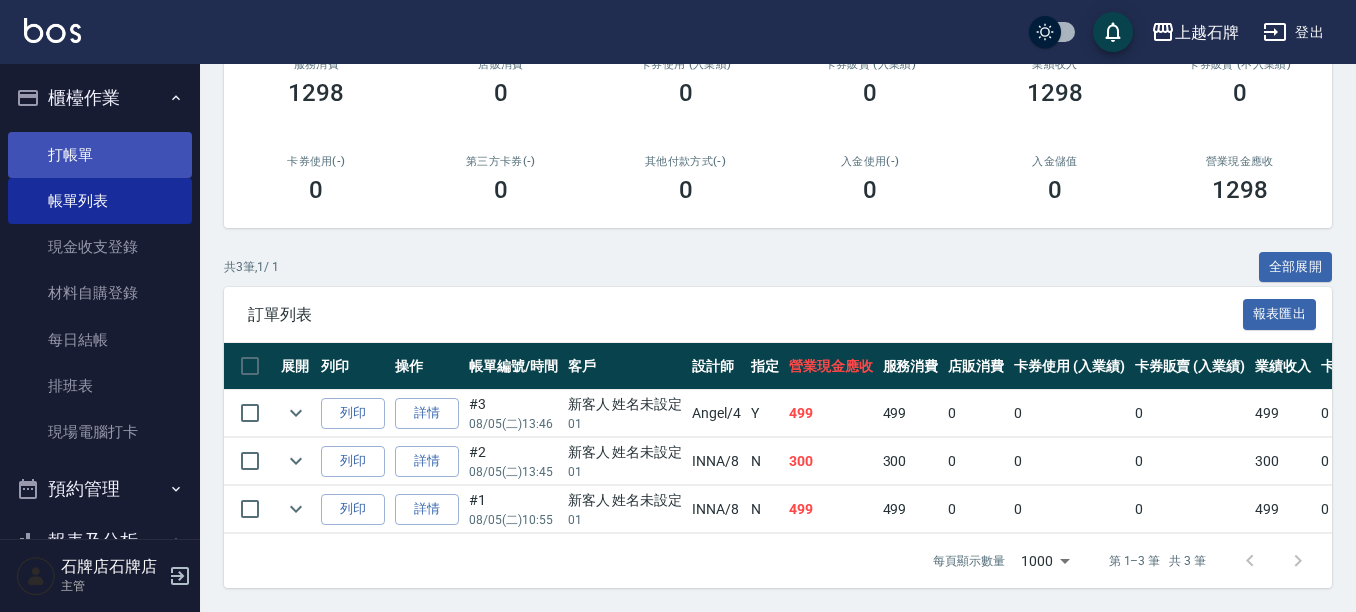 click on "打帳單" at bounding box center [100, 155] 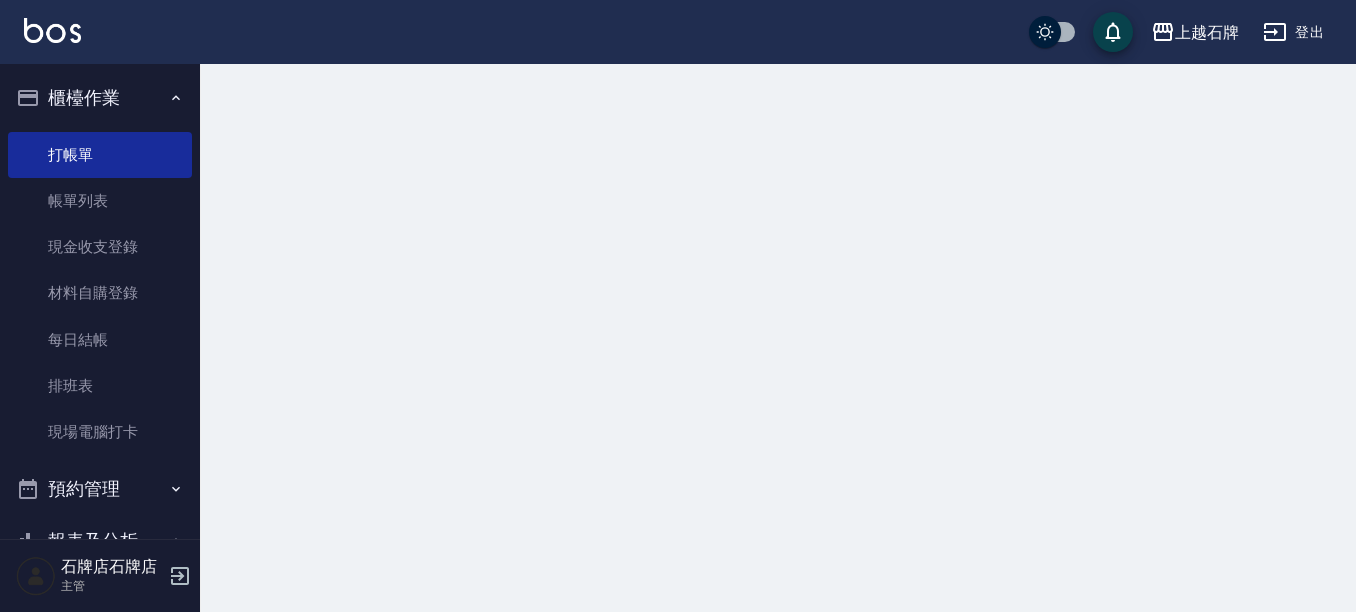 scroll, scrollTop: 0, scrollLeft: 0, axis: both 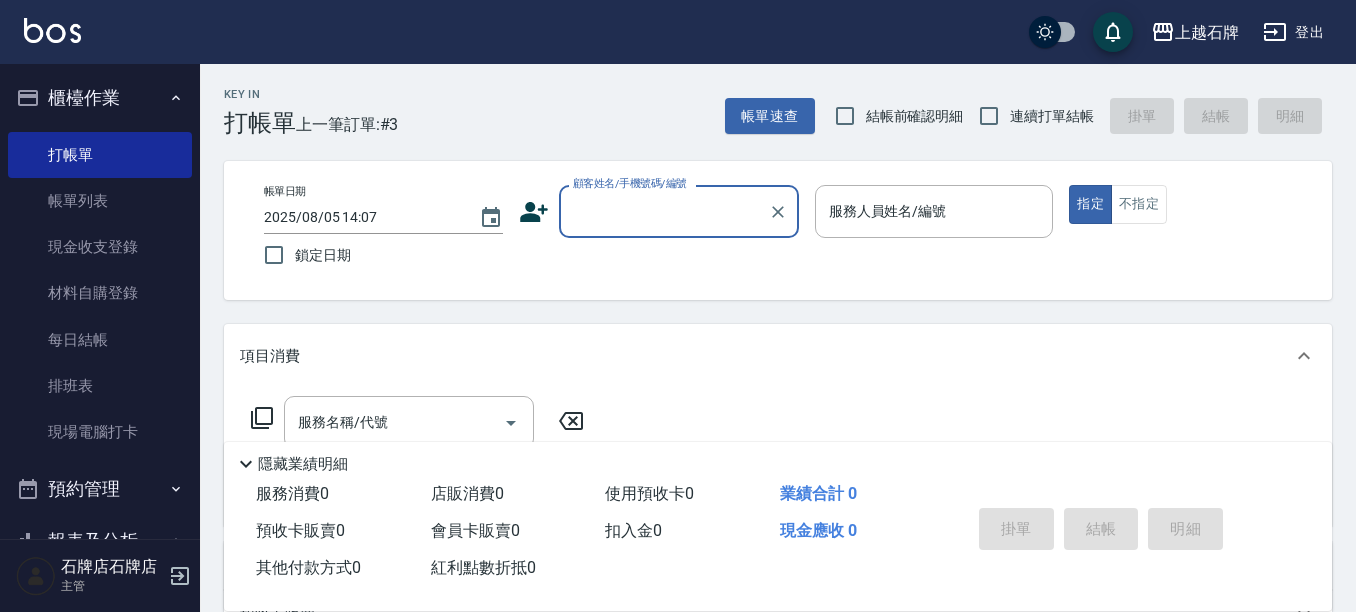 click on "顧客姓名/手機號碼/編號" at bounding box center (664, 211) 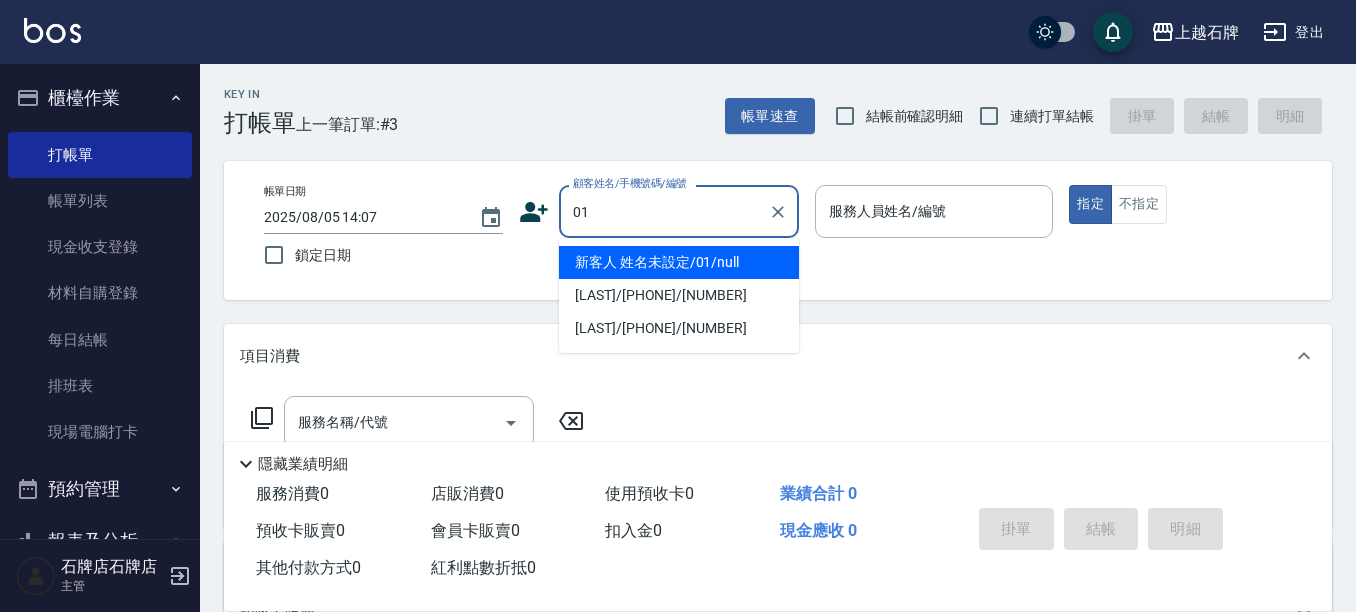 type on "新客人 姓名未設定/01/null" 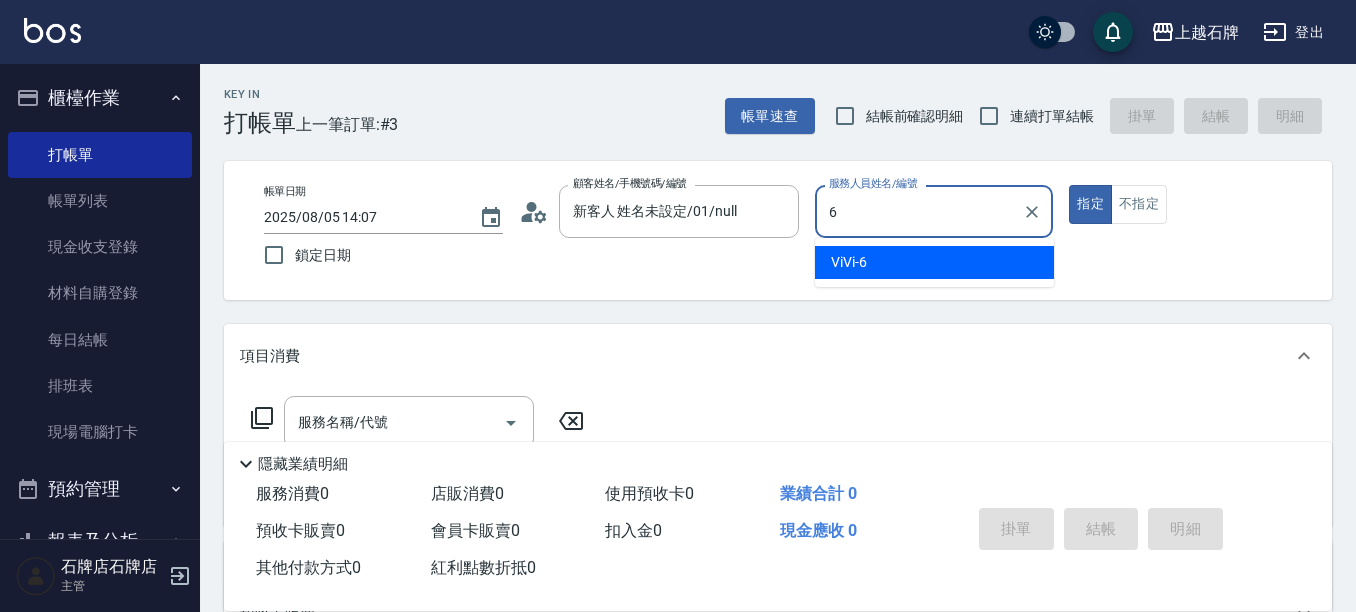 type on "ViVi-6" 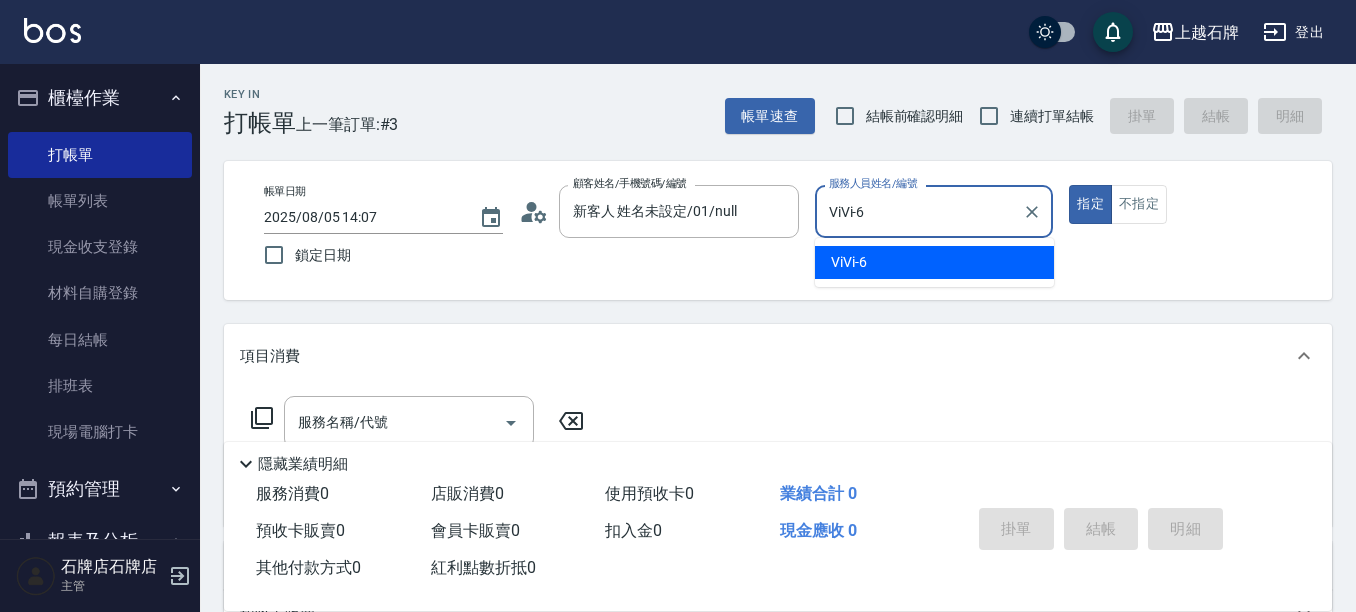 type on "true" 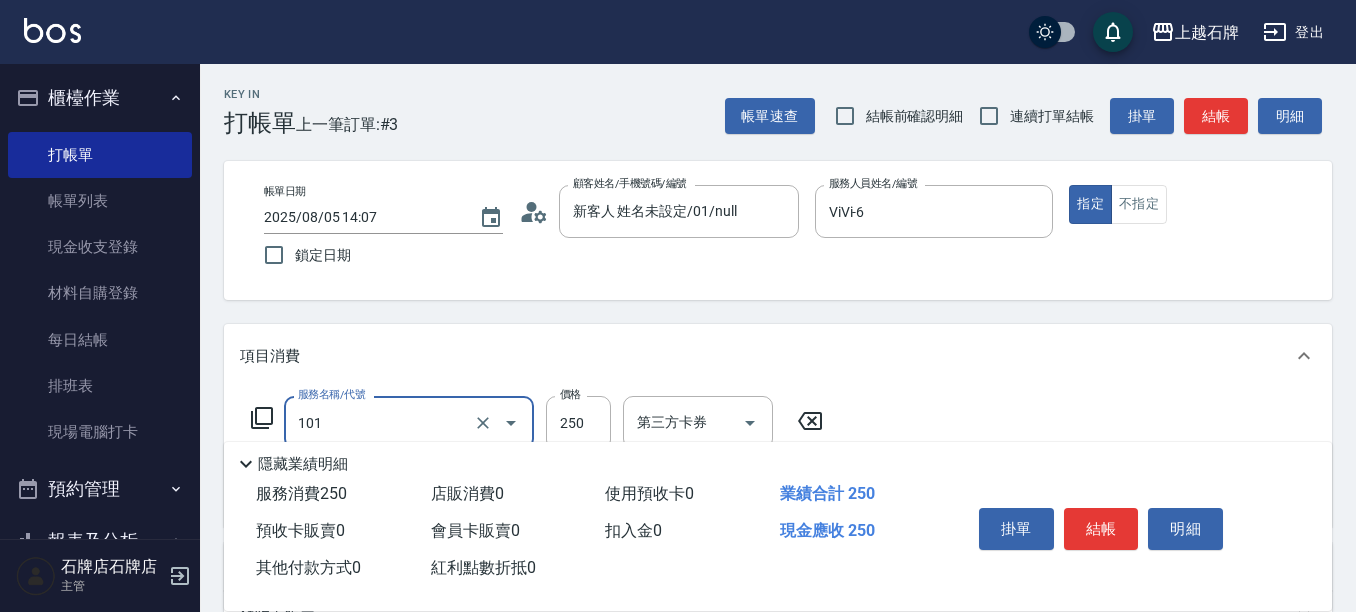type on "洗髮(101)" 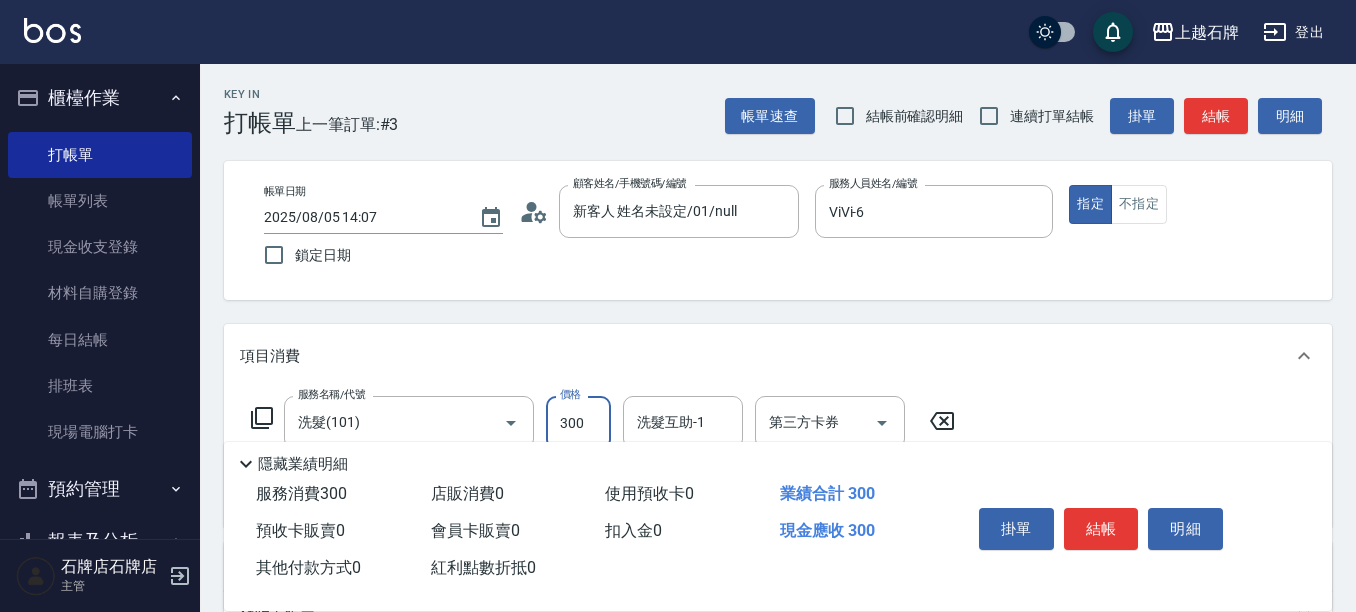 type on "300" 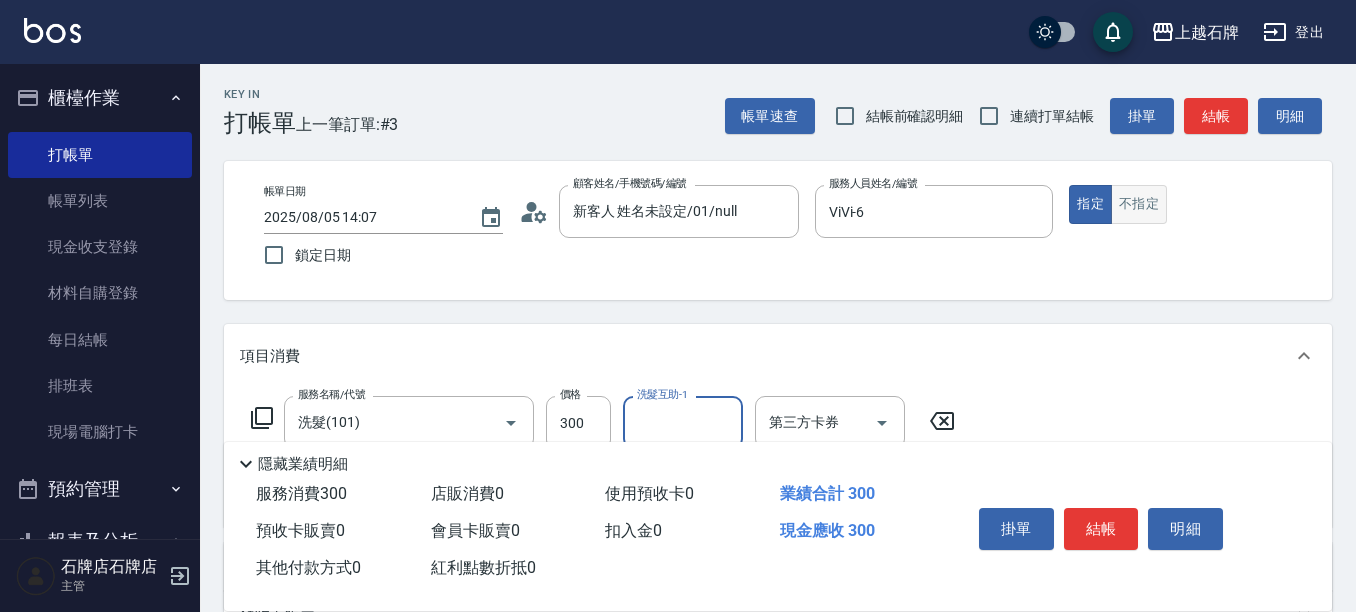 click on "不指定" at bounding box center (1139, 204) 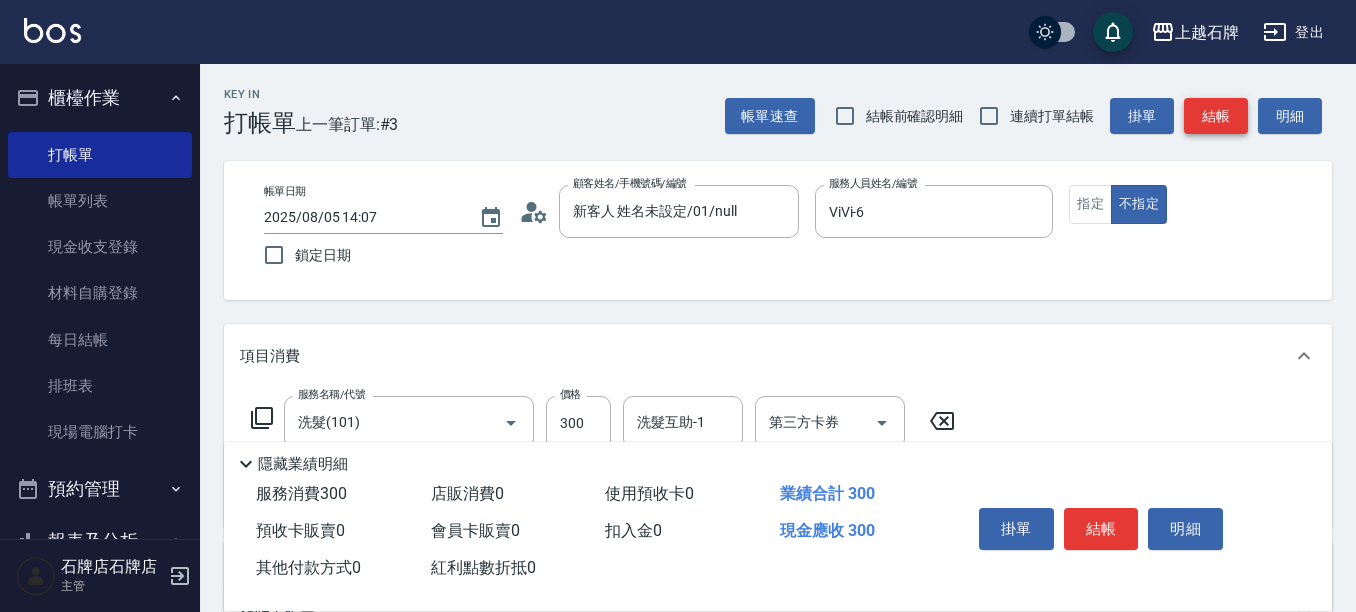 click on "結帳" at bounding box center [1216, 116] 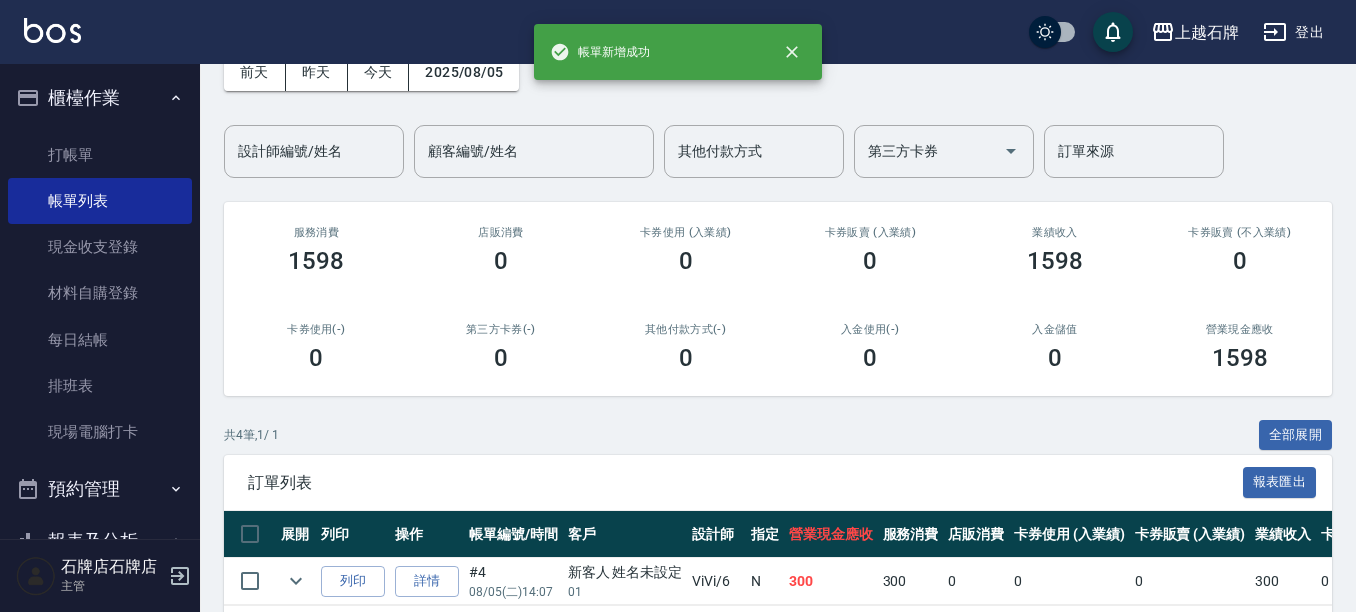 scroll, scrollTop: 200, scrollLeft: 0, axis: vertical 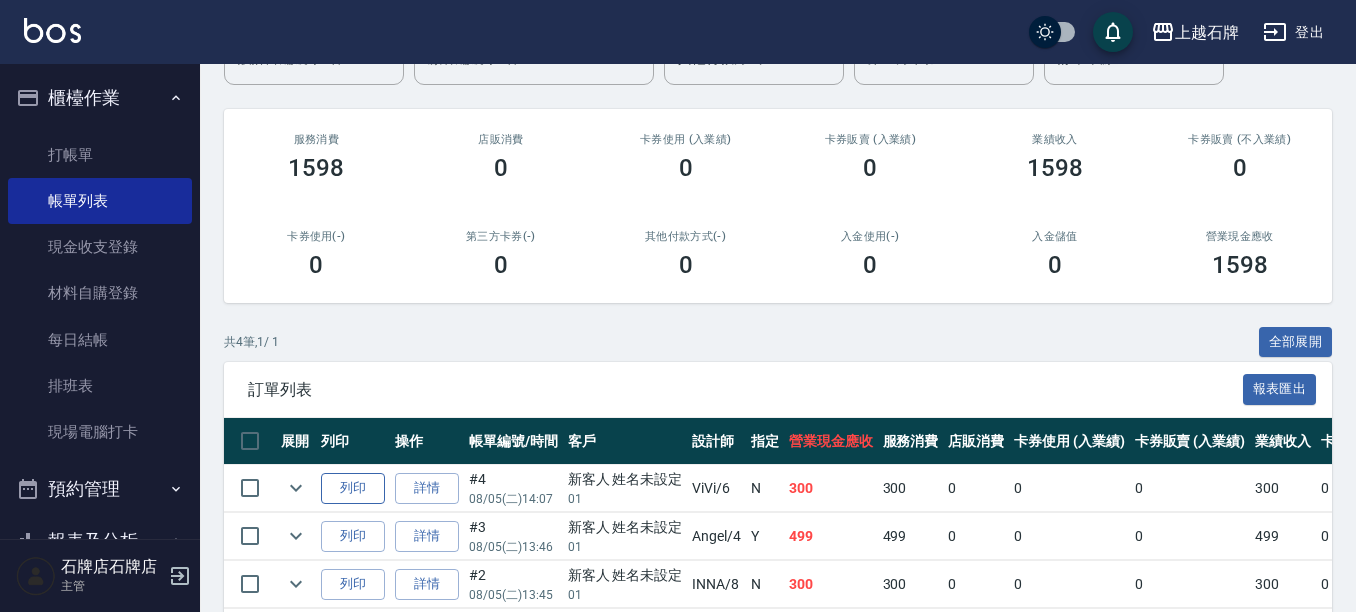 click on "列印" at bounding box center (353, 488) 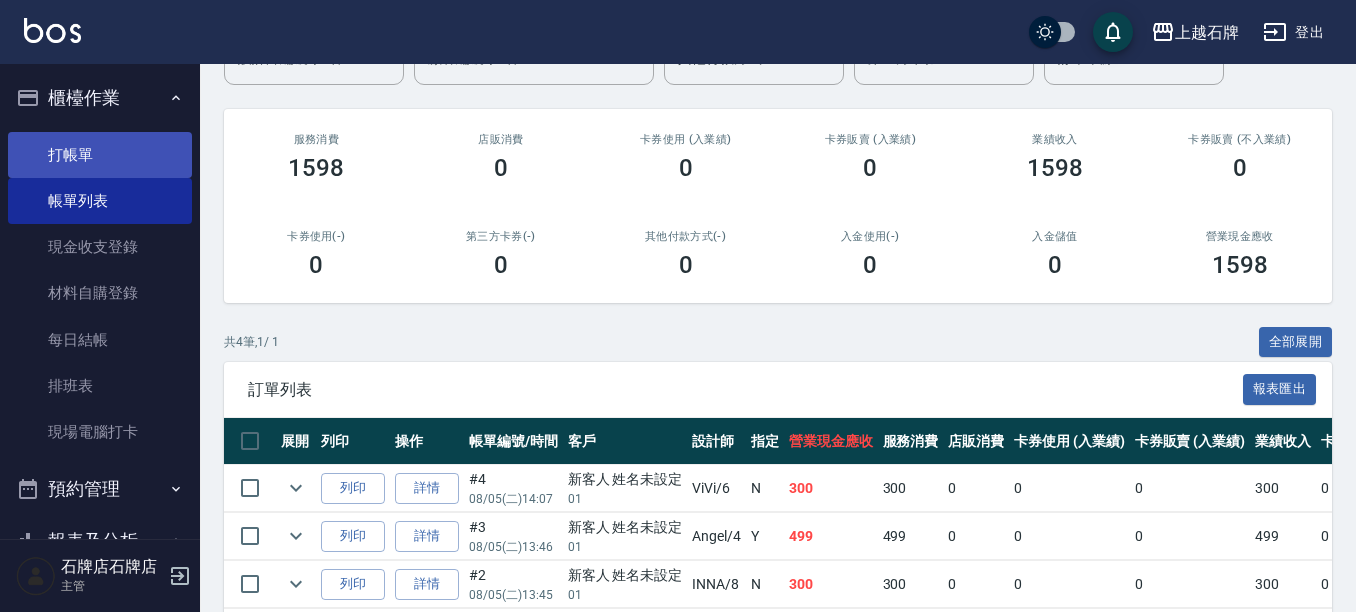 click on "打帳單" at bounding box center (100, 155) 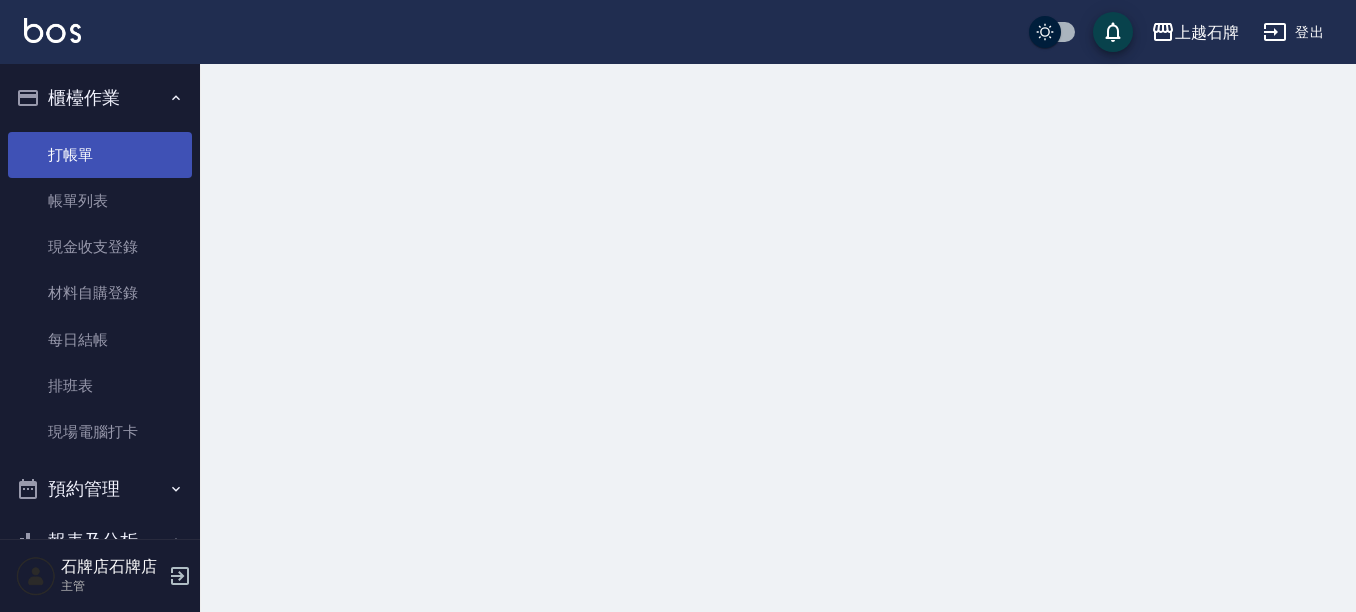 scroll, scrollTop: 0, scrollLeft: 0, axis: both 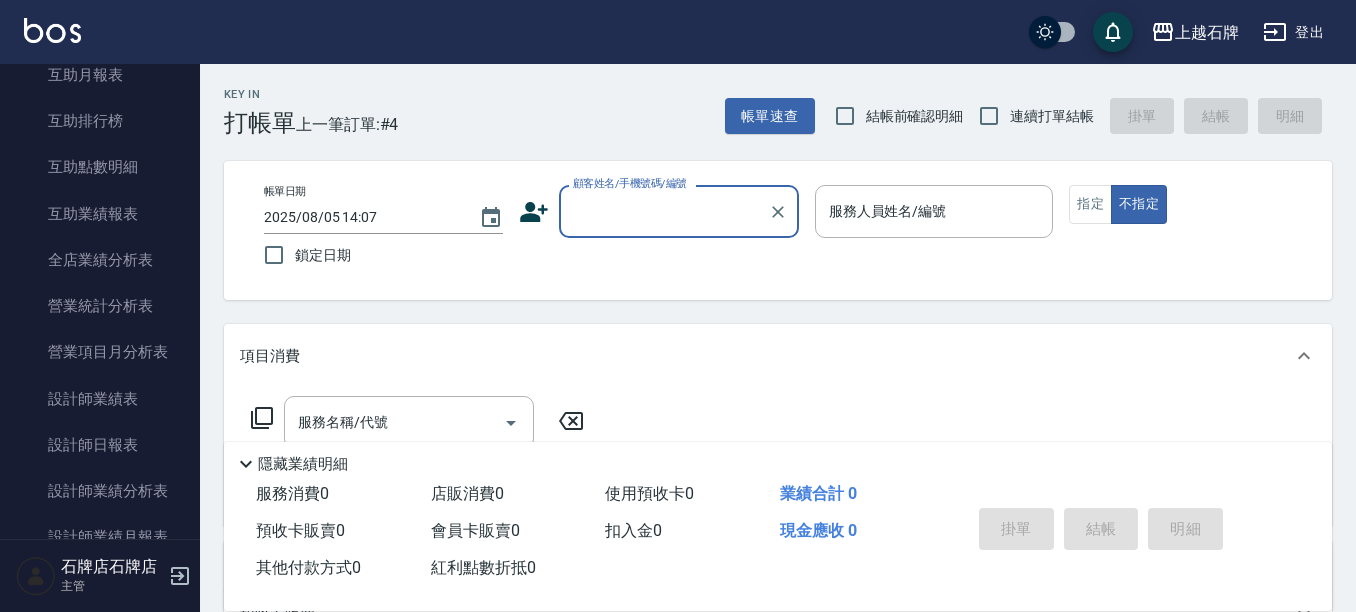 click on "顧客姓名/手機號碼/編號" at bounding box center [664, 211] 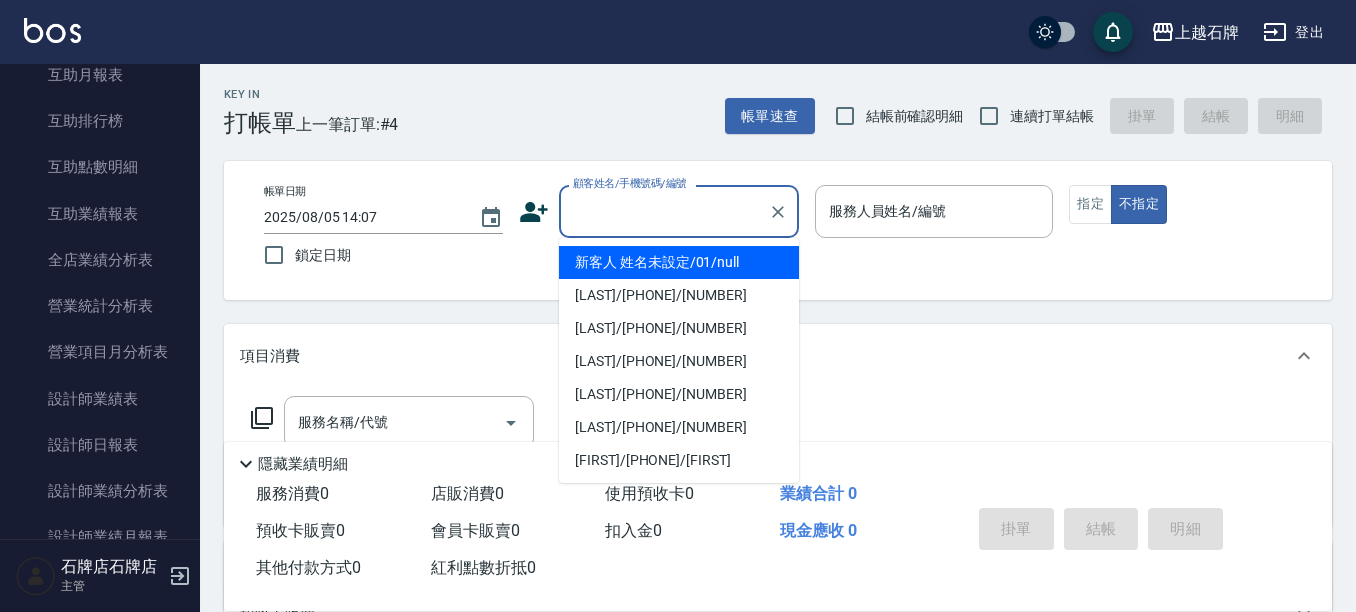click on "新客人 姓名未設定/01/null" at bounding box center [679, 262] 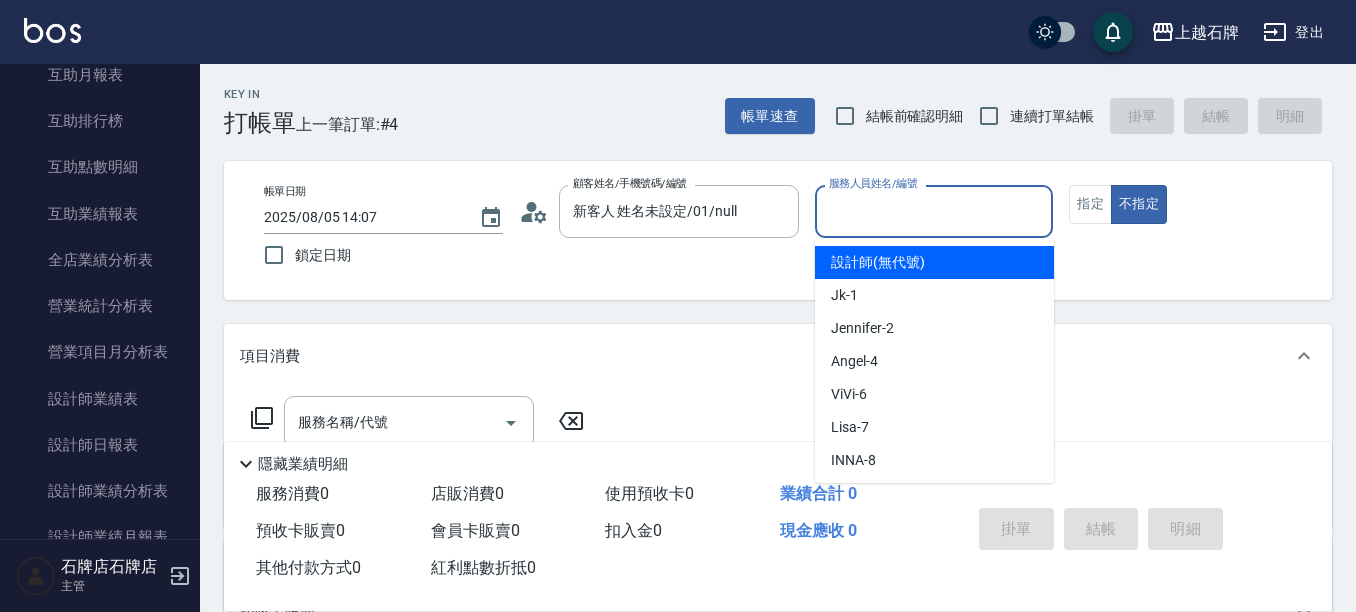 click on "服務人員姓名/編號" at bounding box center [934, 211] 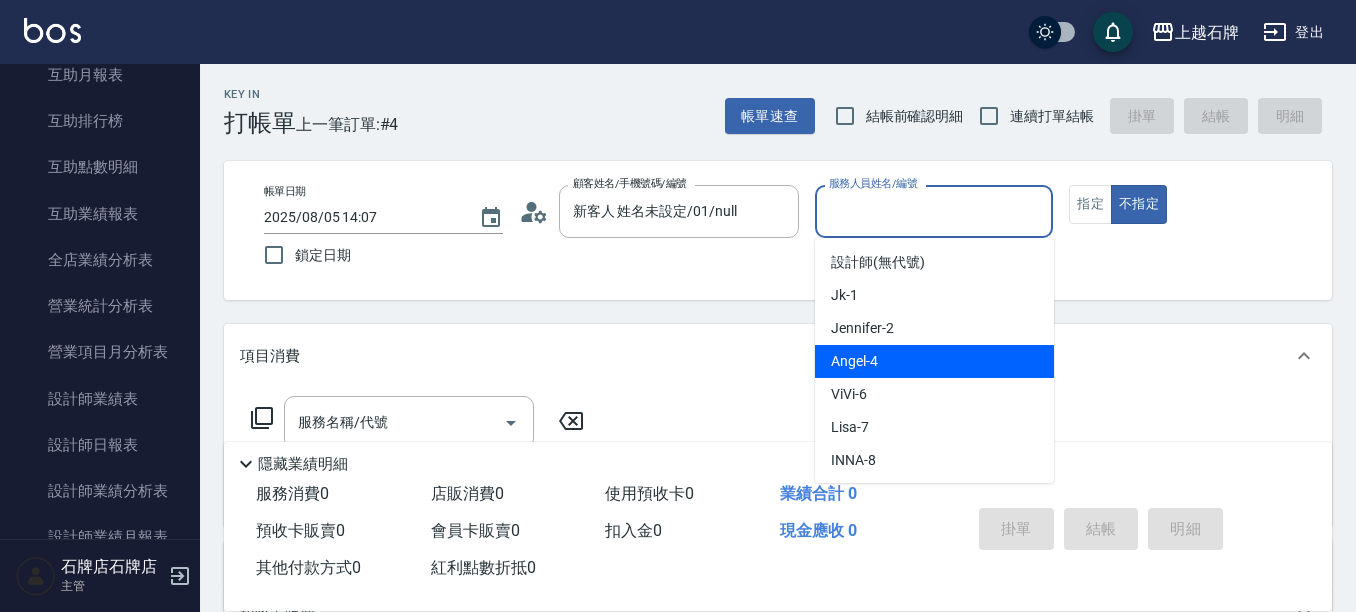 click on "Angel -4" at bounding box center (934, 361) 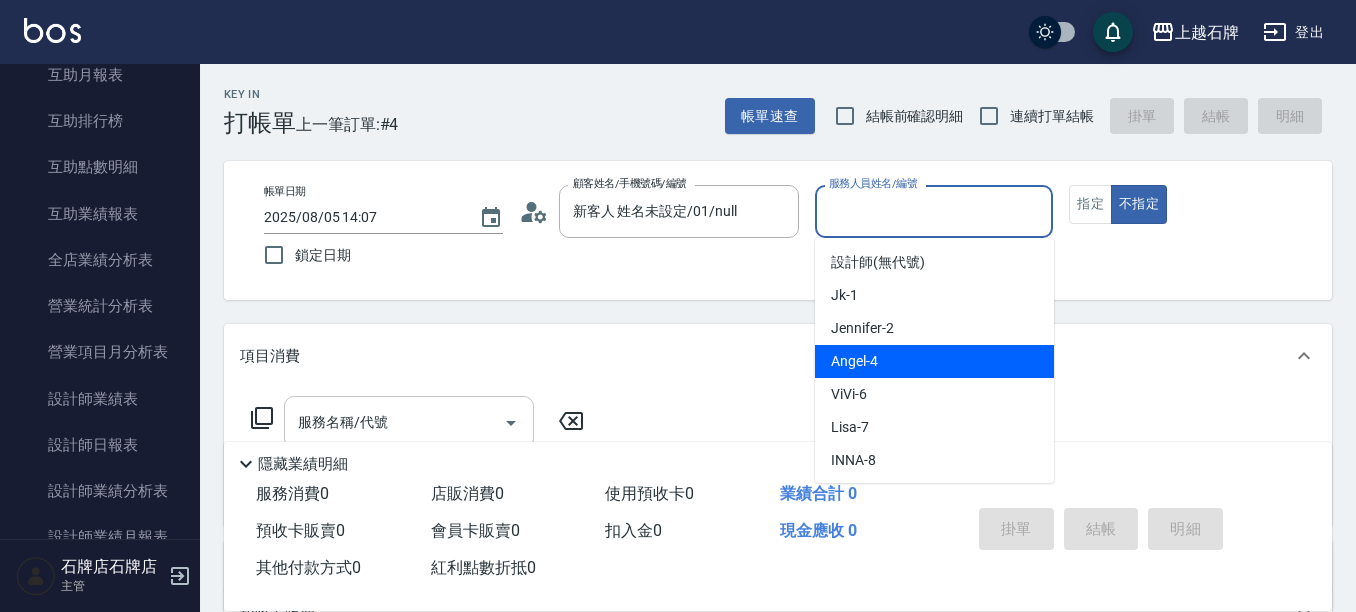 type on "Angel-4" 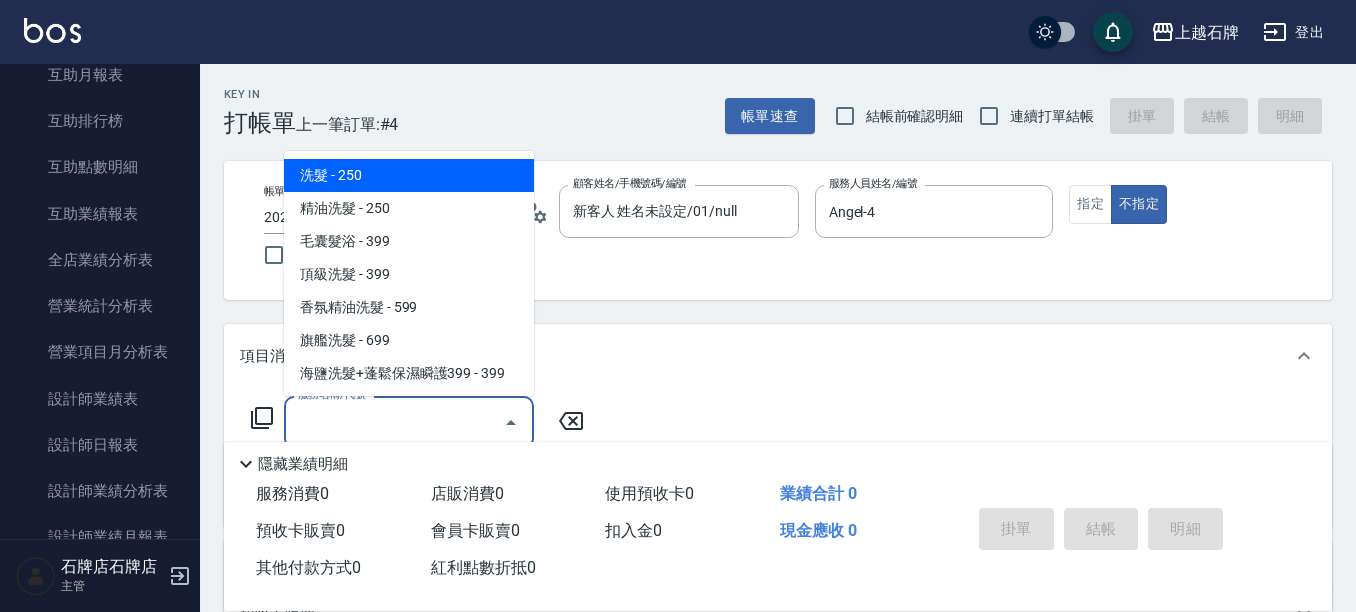 click on "服務名稱/代號" at bounding box center [394, 422] 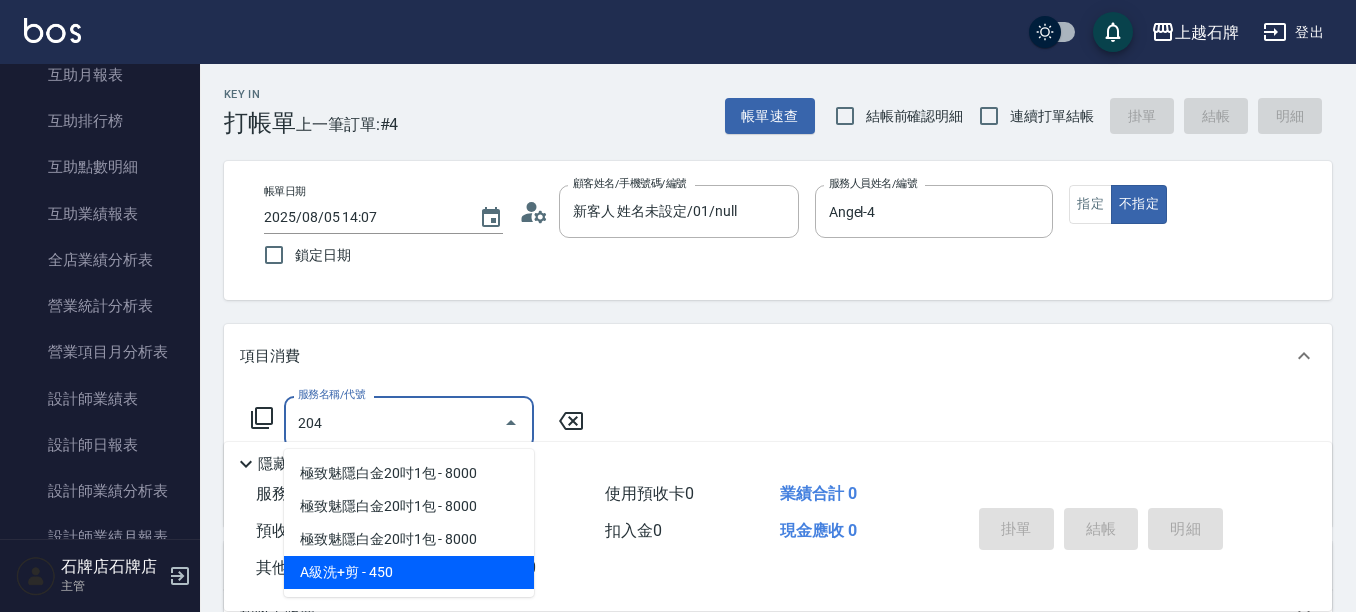 click on "A級洗+剪 - 450" at bounding box center [409, 572] 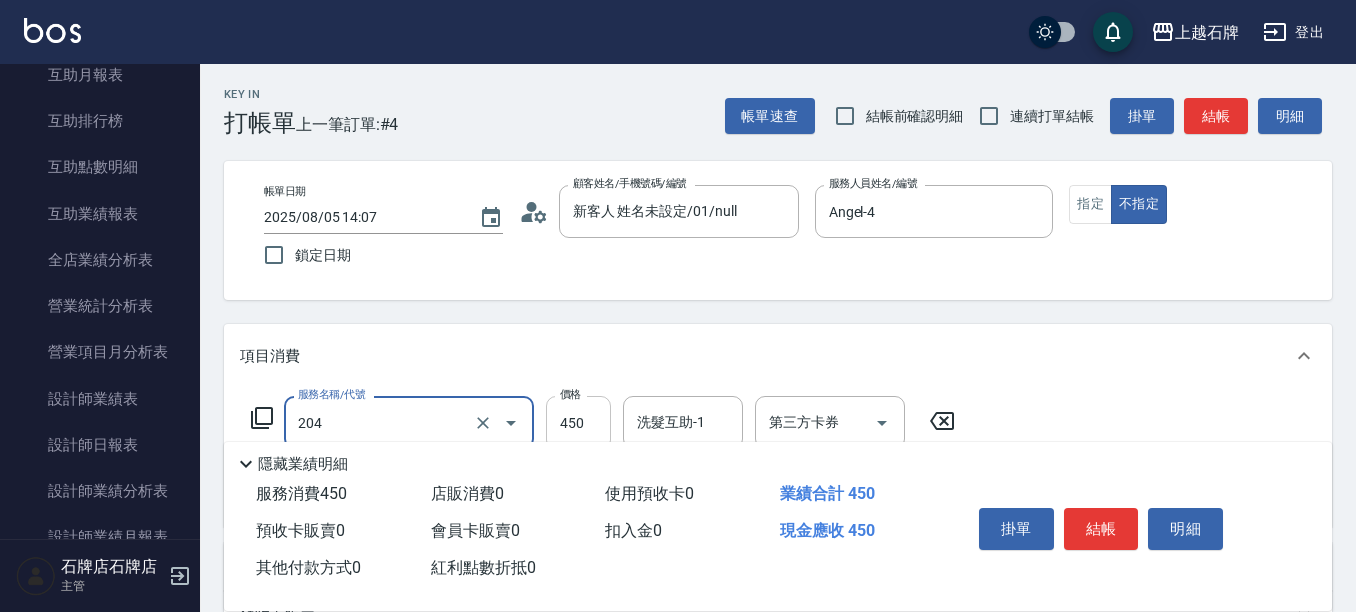 type on "A級洗+剪(204)" 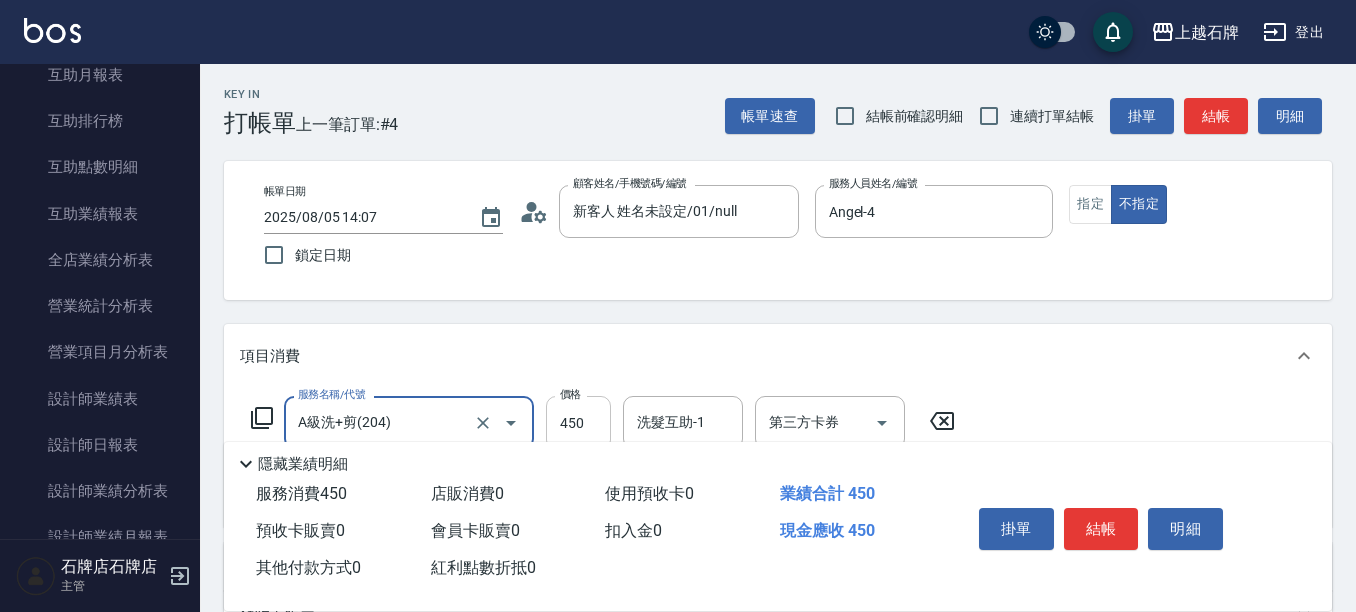 click on "450" at bounding box center (578, 423) 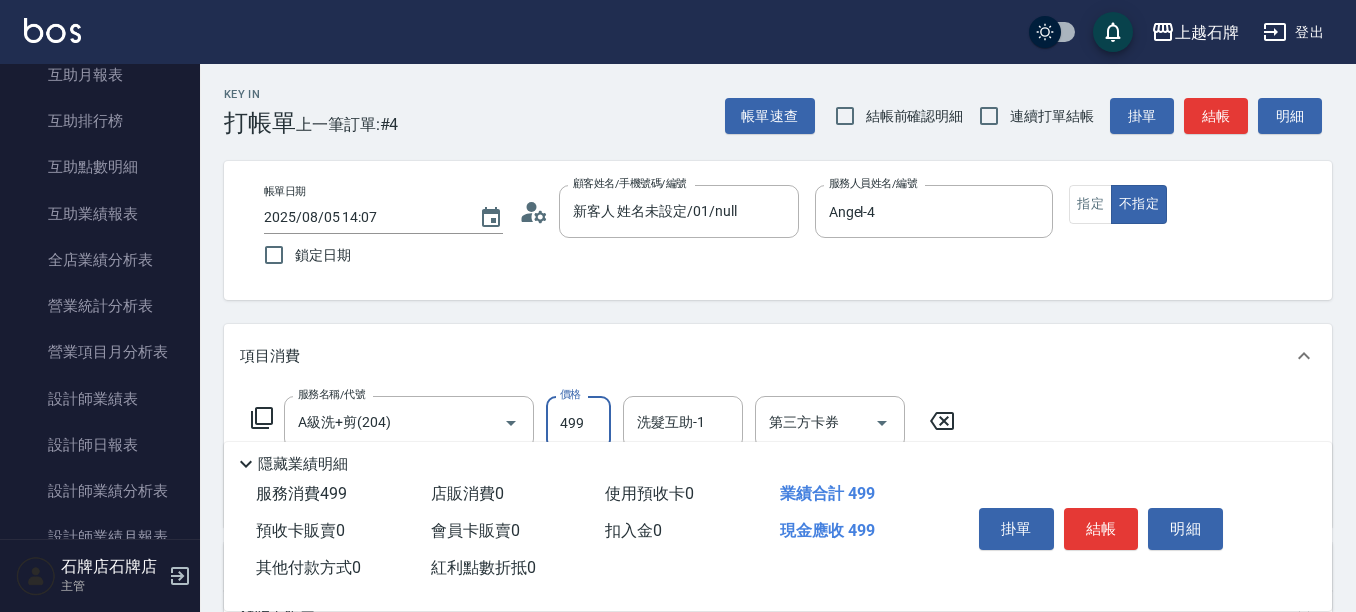 type on "499" 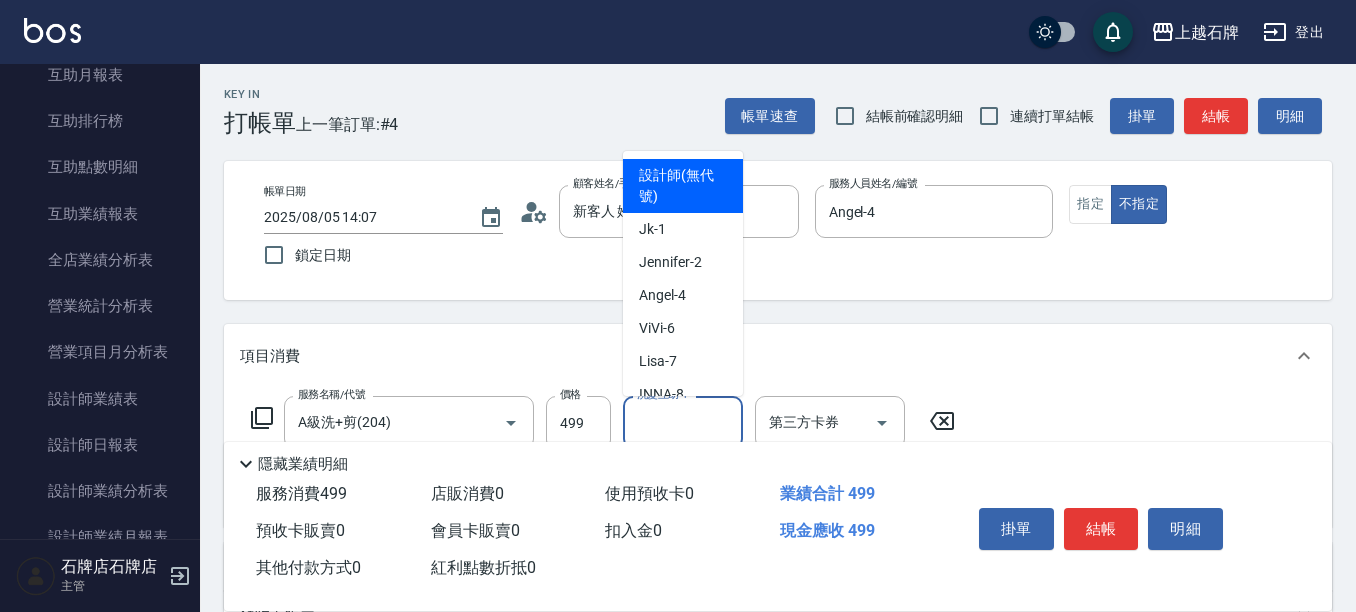 click on "洗髮互助-1" at bounding box center (683, 422) 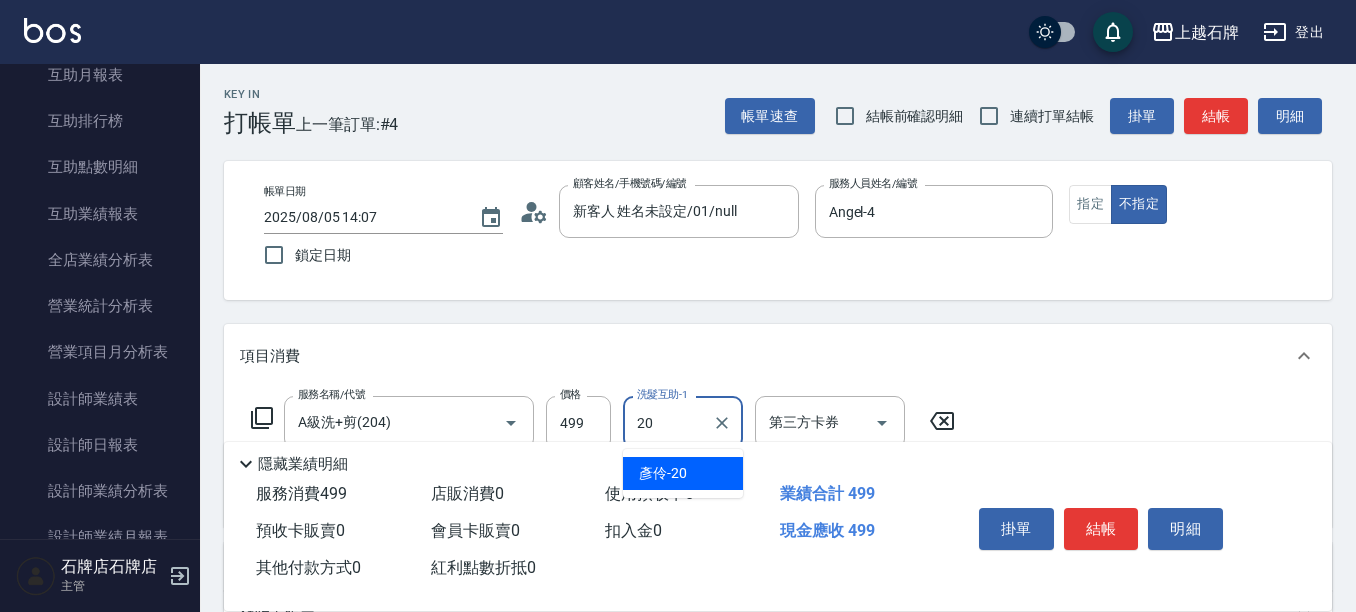 click on "[LAST] -[NUMBER]" at bounding box center (683, 473) 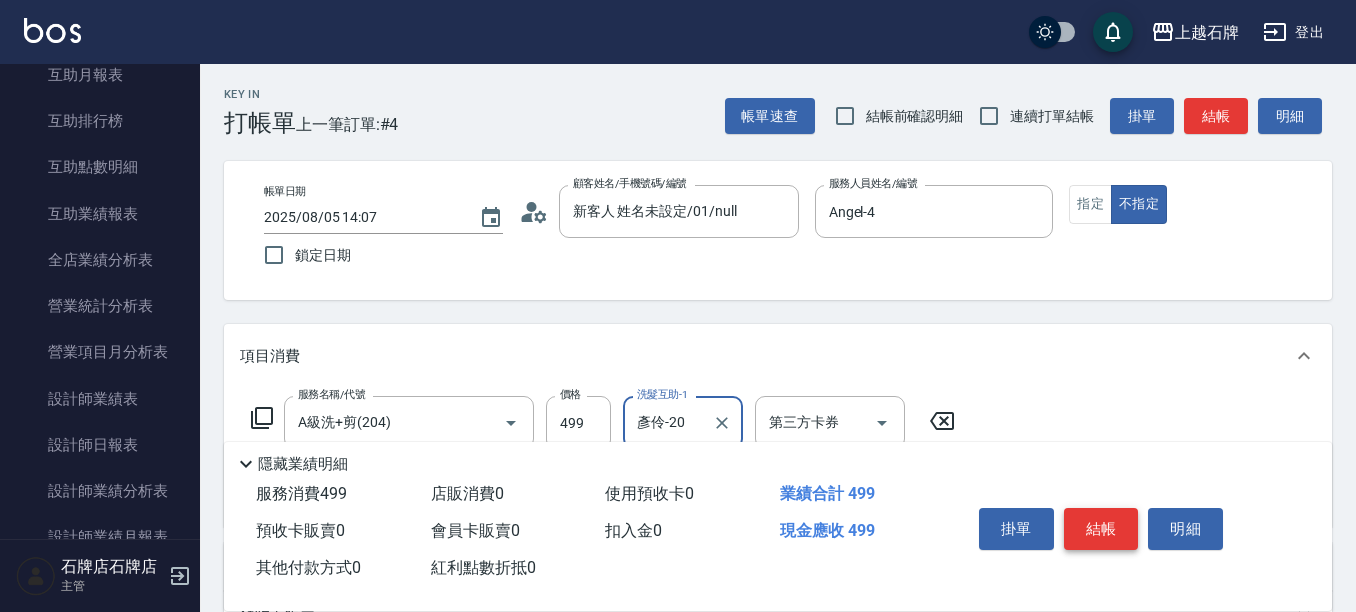 type on "彥伶-20" 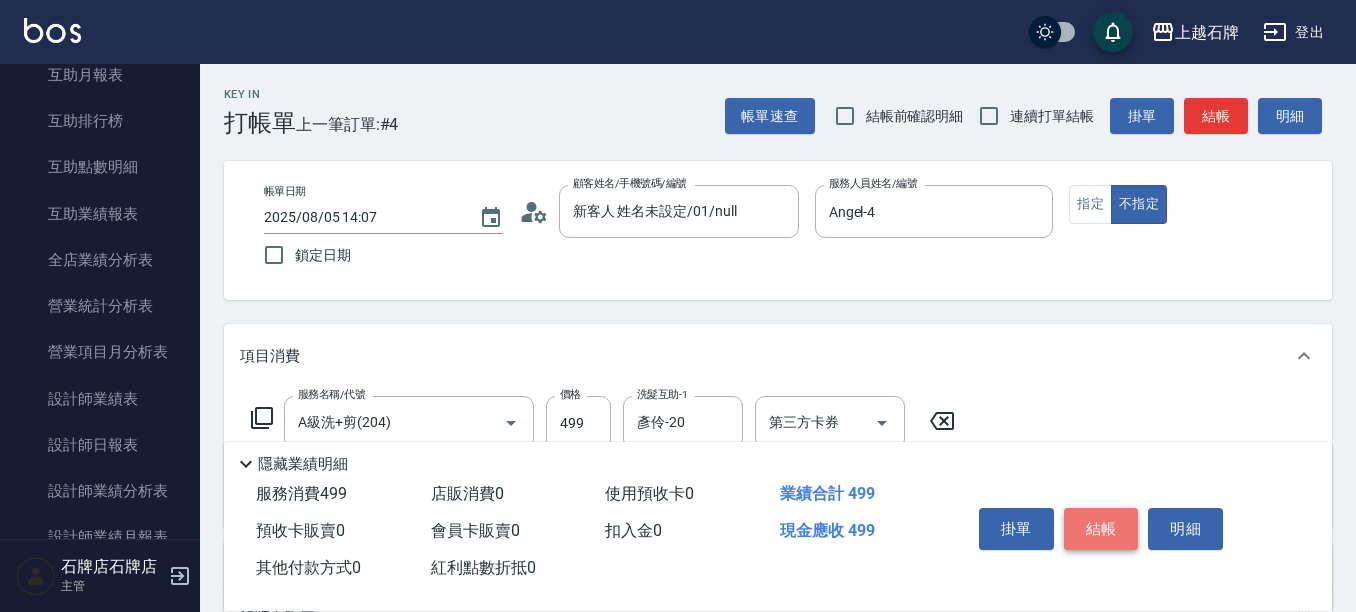 click on "結帳" at bounding box center [1101, 529] 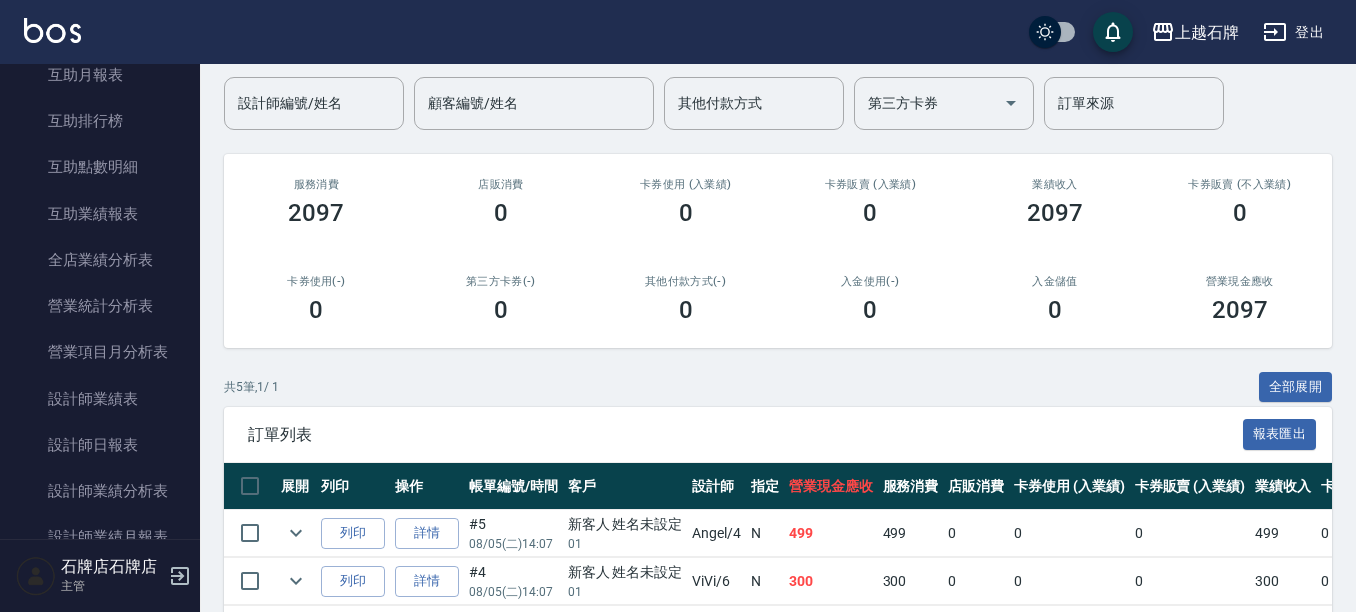 scroll, scrollTop: 300, scrollLeft: 0, axis: vertical 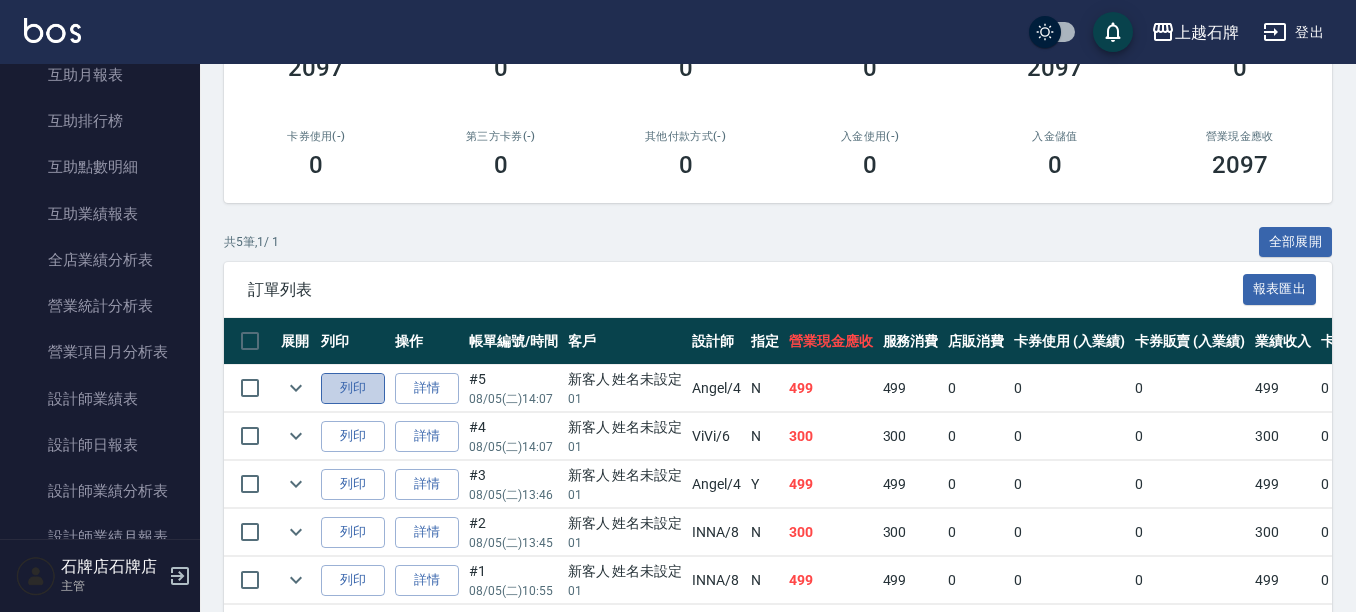 click on "列印" at bounding box center (353, 388) 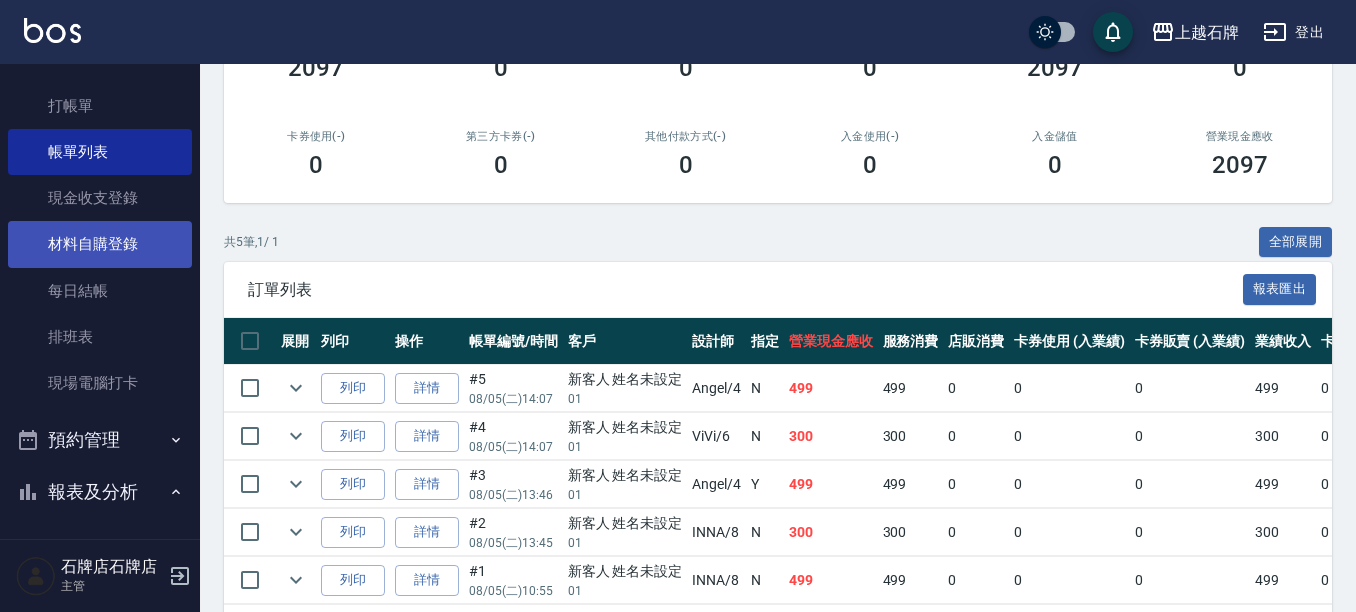 scroll, scrollTop: 0, scrollLeft: 0, axis: both 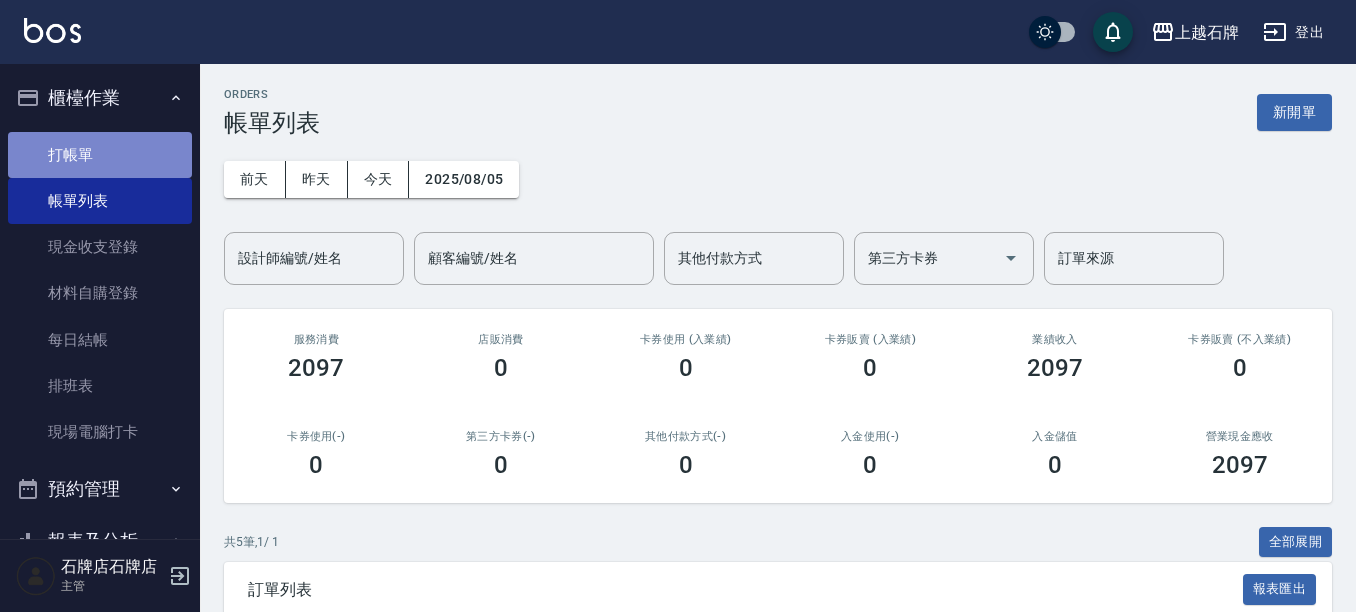 click on "打帳單" at bounding box center [100, 155] 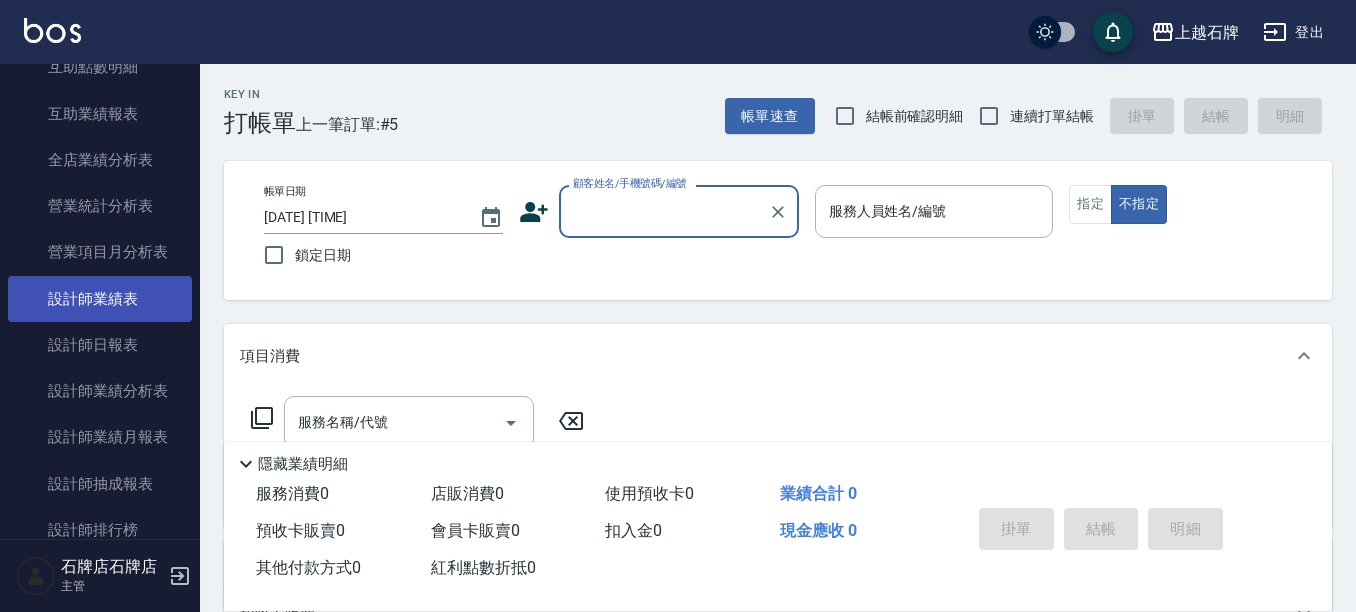 scroll, scrollTop: 1000, scrollLeft: 0, axis: vertical 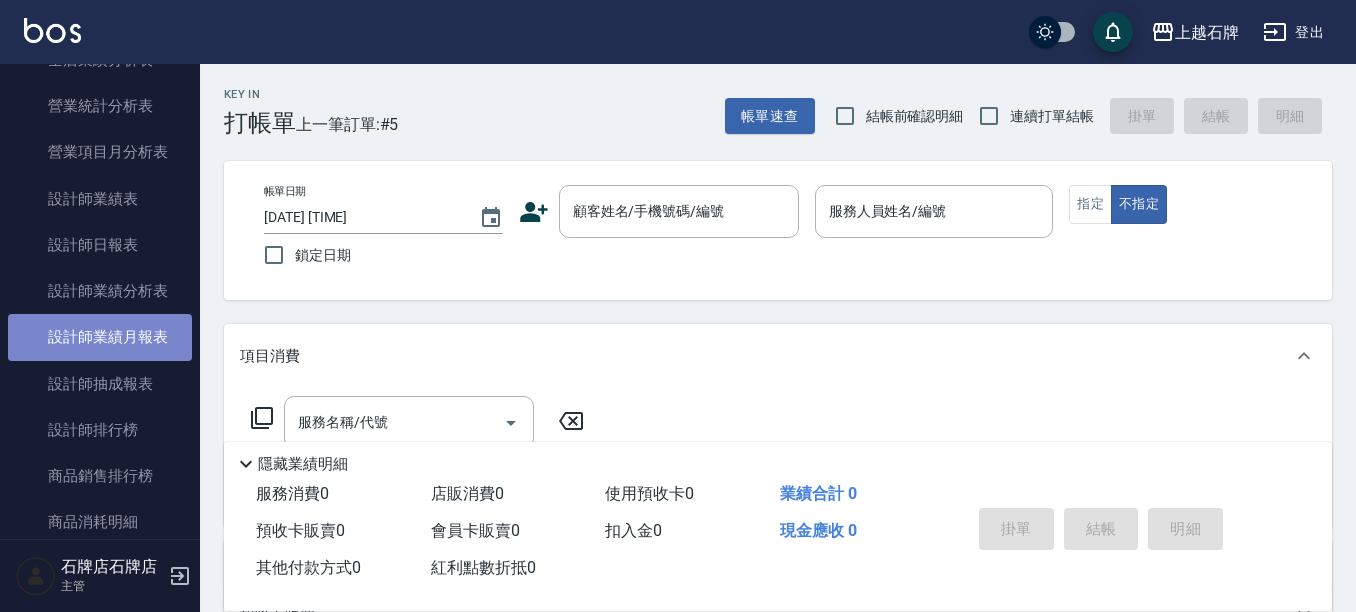 click on "設計師業績月報表" at bounding box center [100, 337] 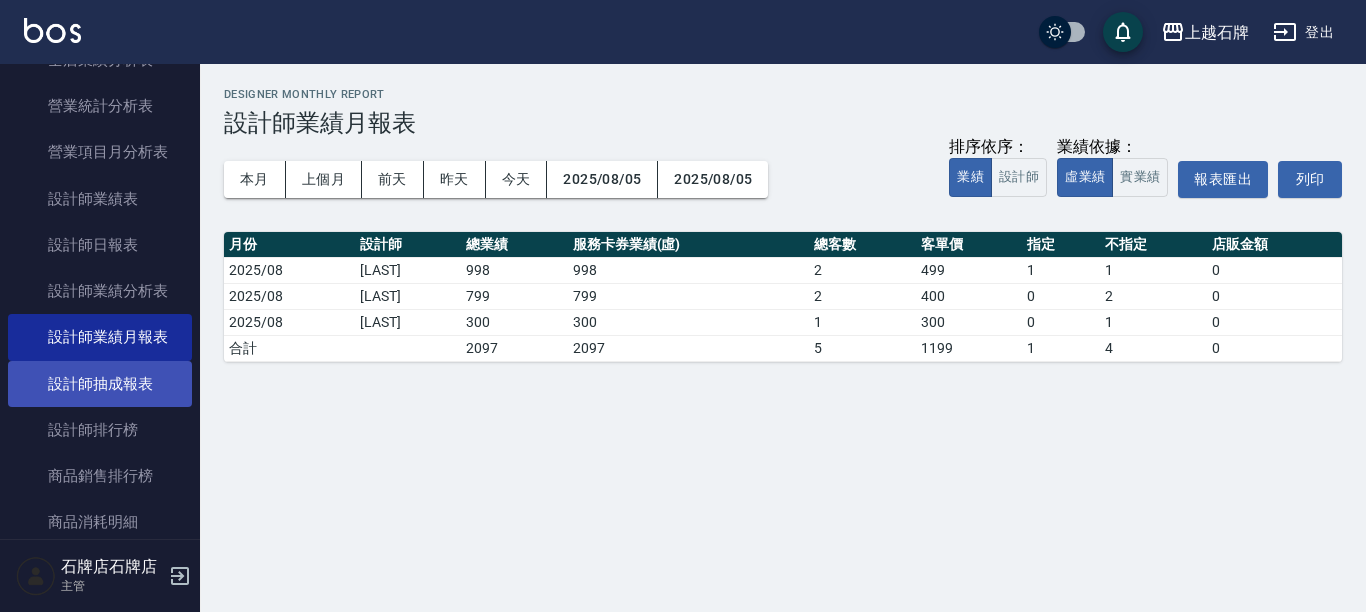 click on "設計師抽成報表" at bounding box center (100, 384) 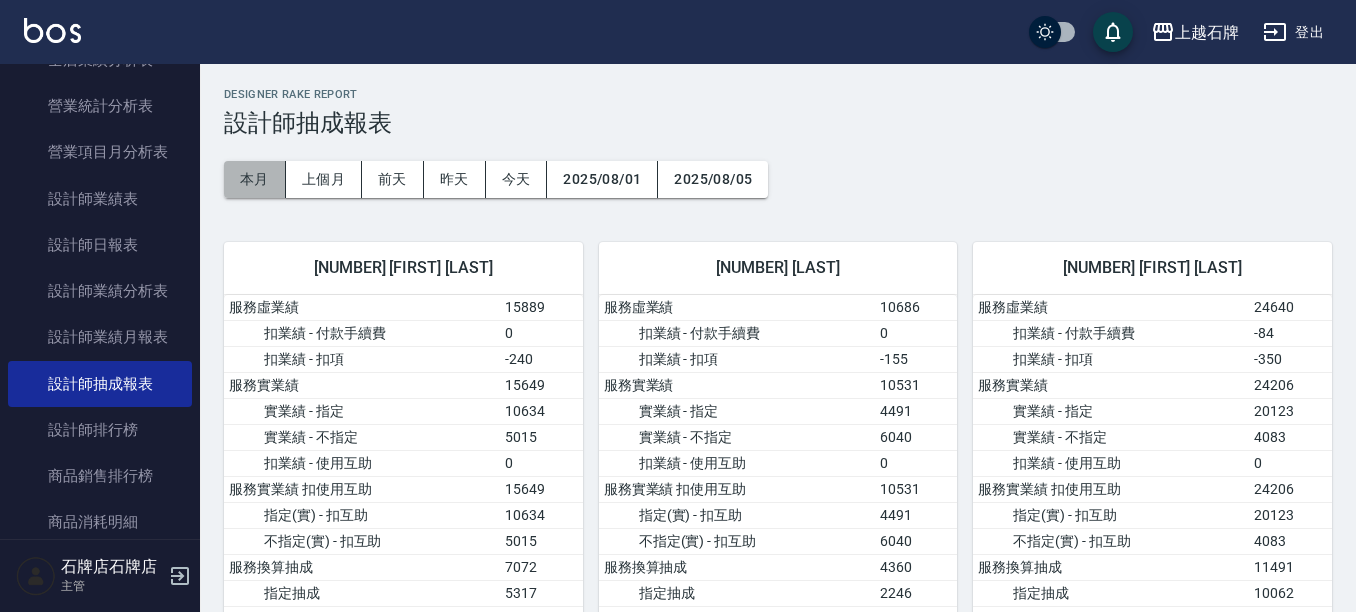 click on "本月" at bounding box center [255, 179] 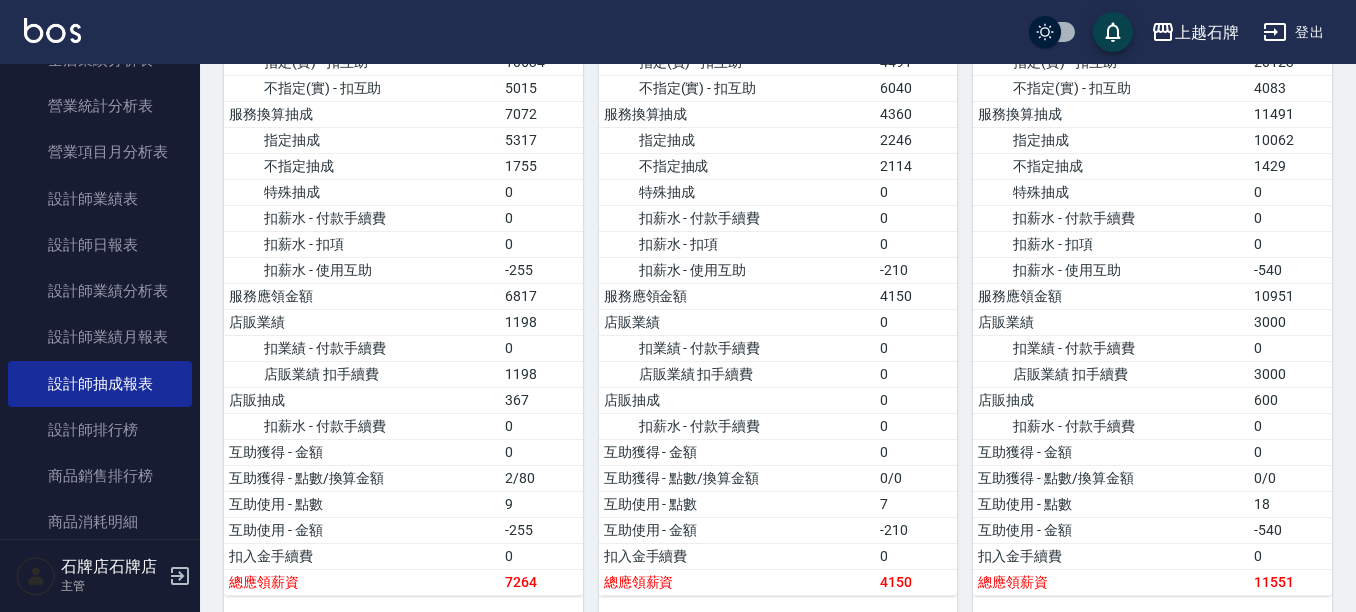scroll, scrollTop: 492, scrollLeft: 0, axis: vertical 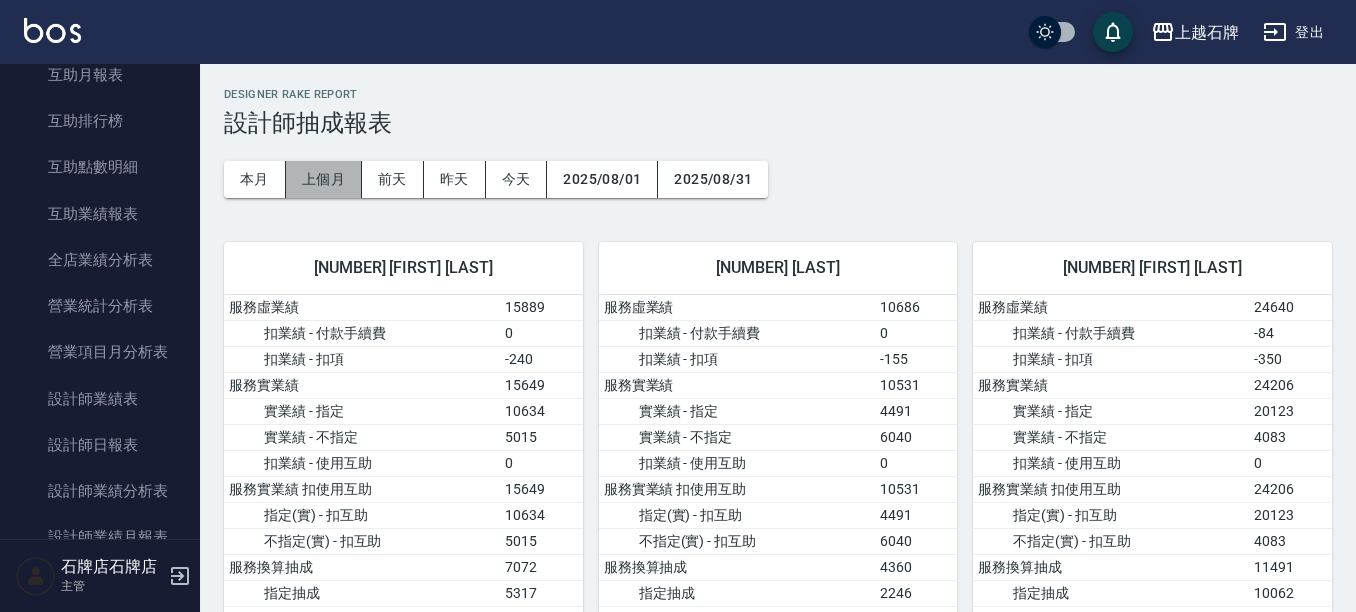 click on "上個月" at bounding box center (324, 179) 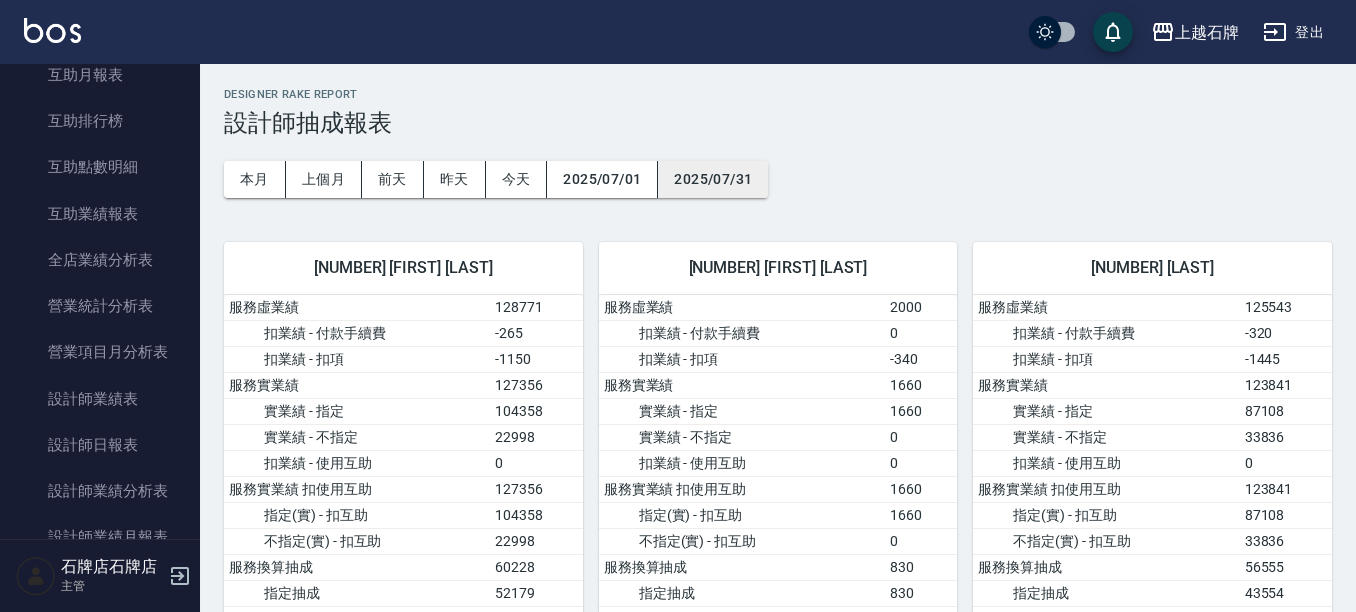 click on "2025/07/31" at bounding box center (713, 179) 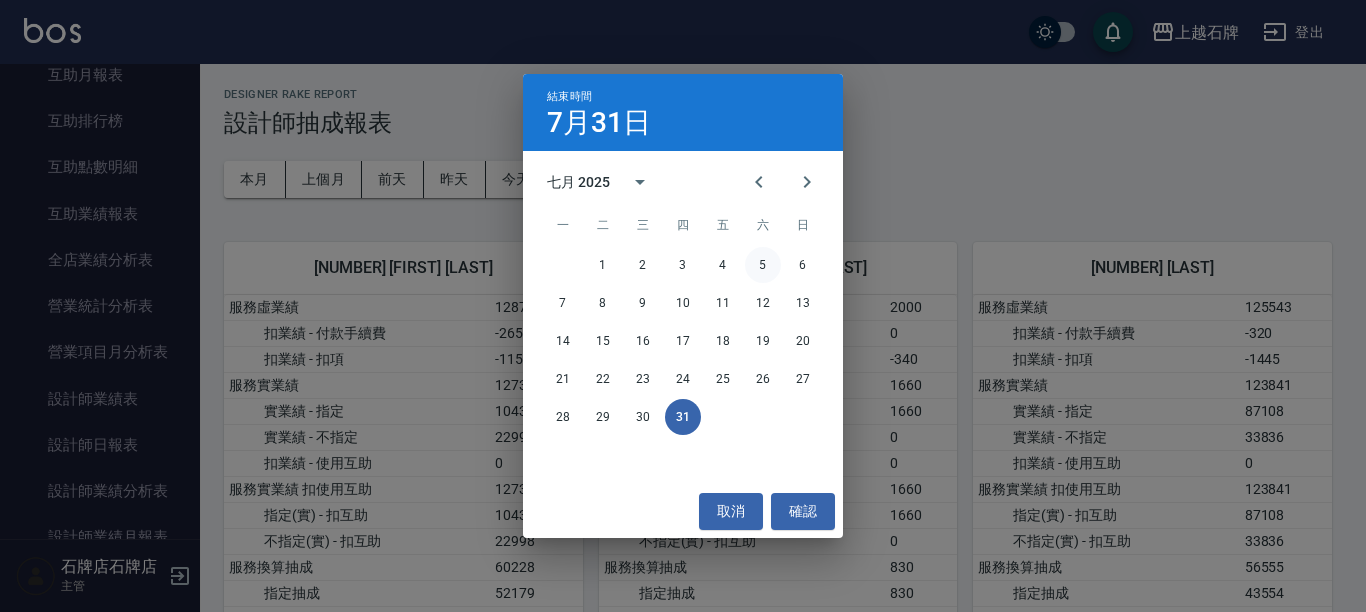 click on "5" at bounding box center [763, 265] 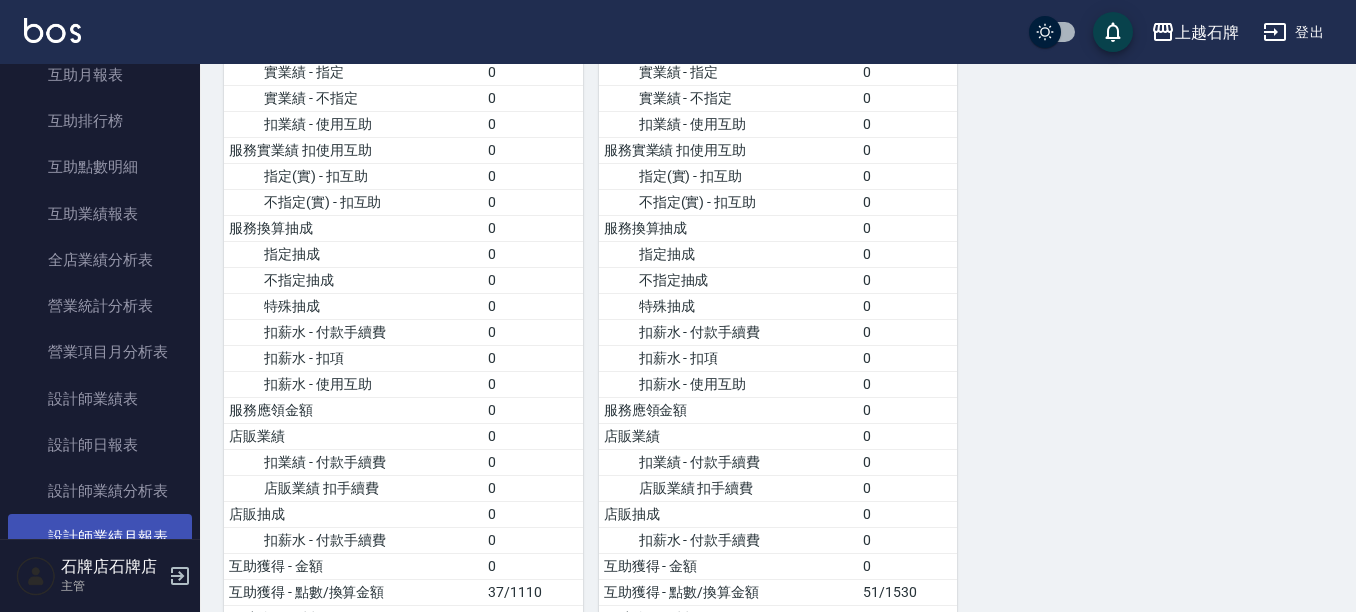 scroll, scrollTop: 2079, scrollLeft: 0, axis: vertical 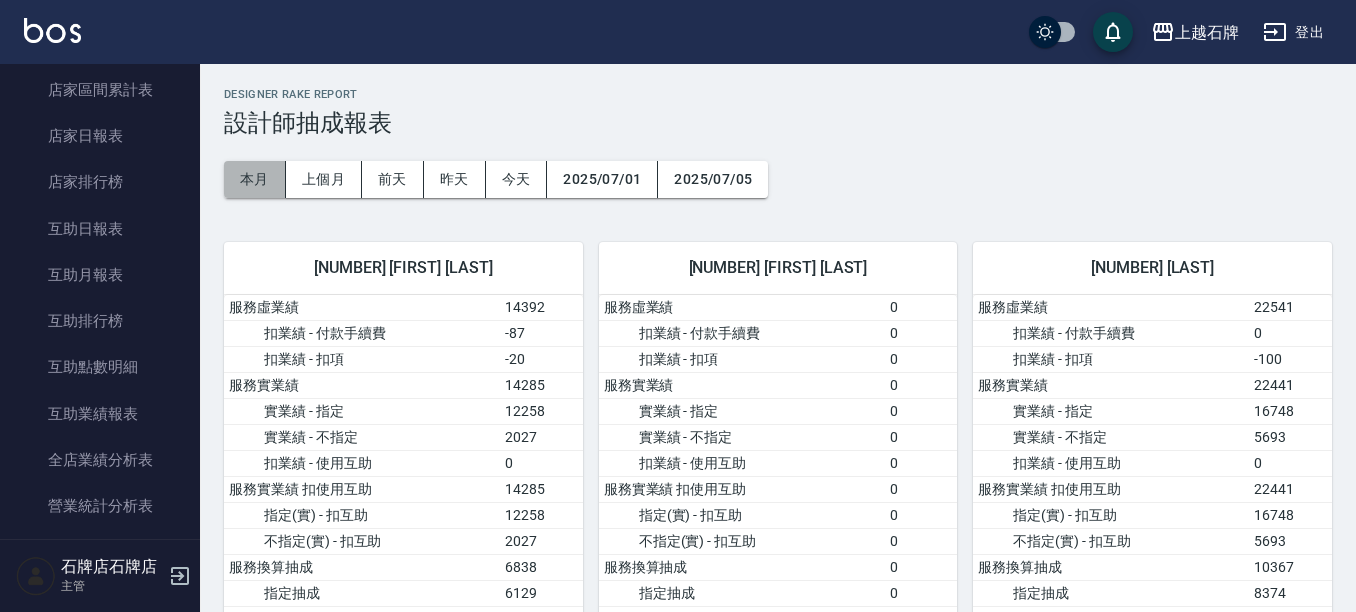 click on "本月" at bounding box center (255, 179) 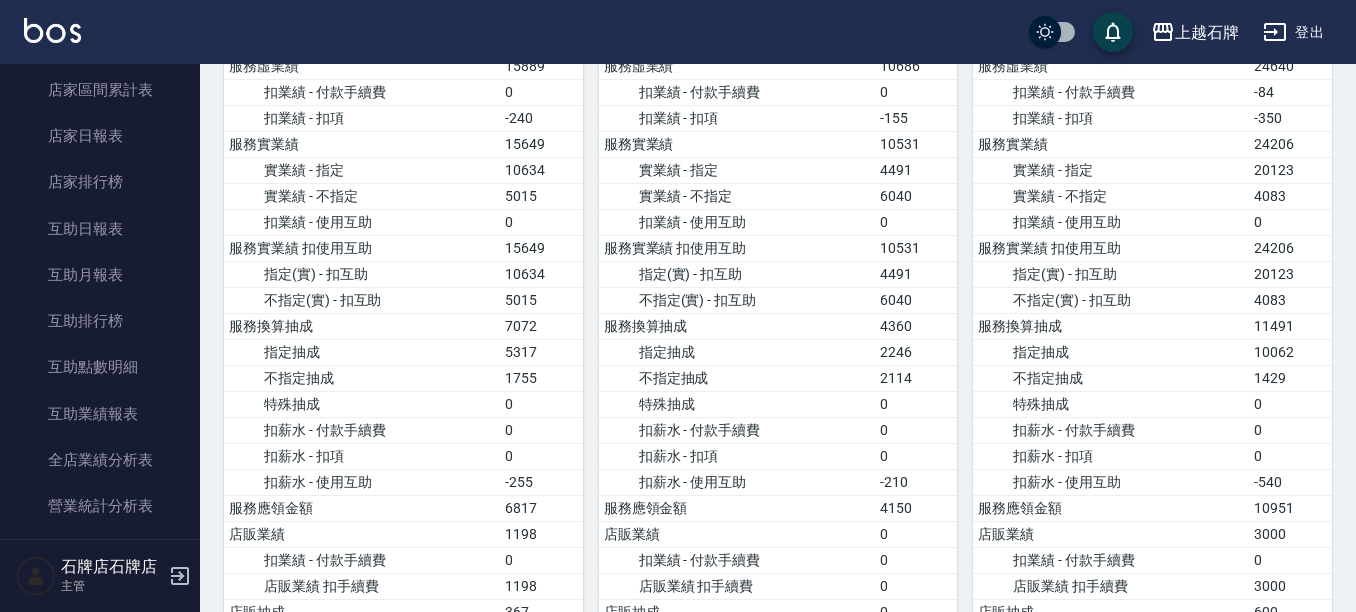 scroll, scrollTop: 0, scrollLeft: 0, axis: both 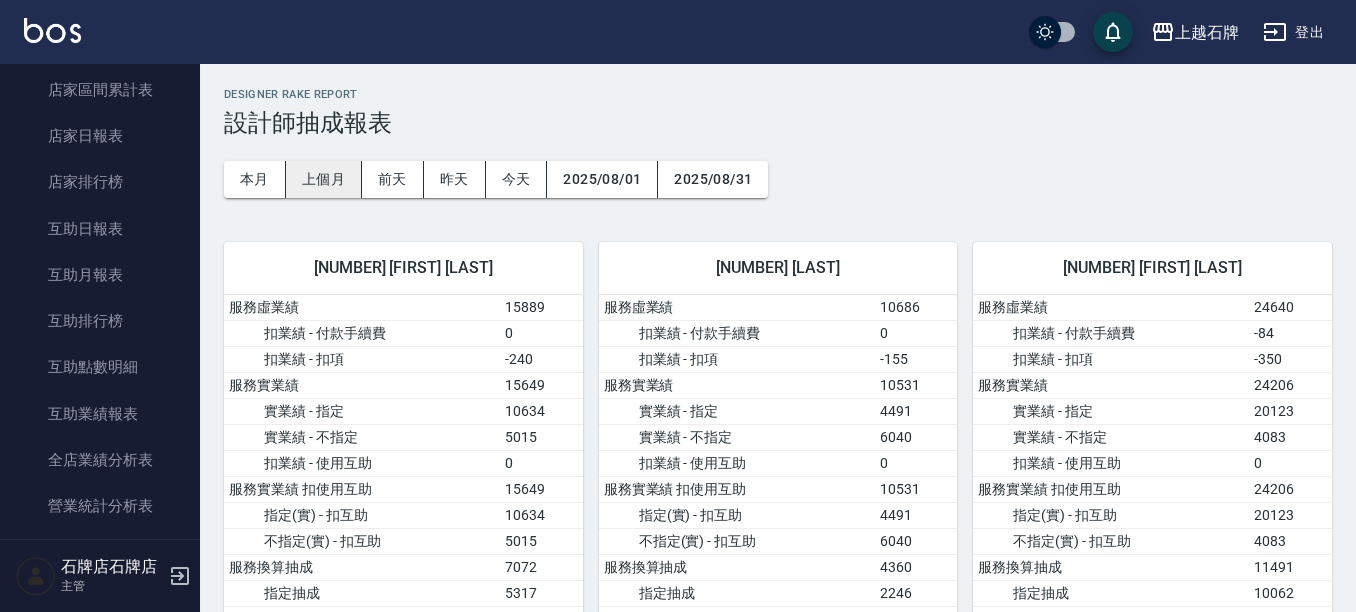 click on "上個月" at bounding box center [324, 179] 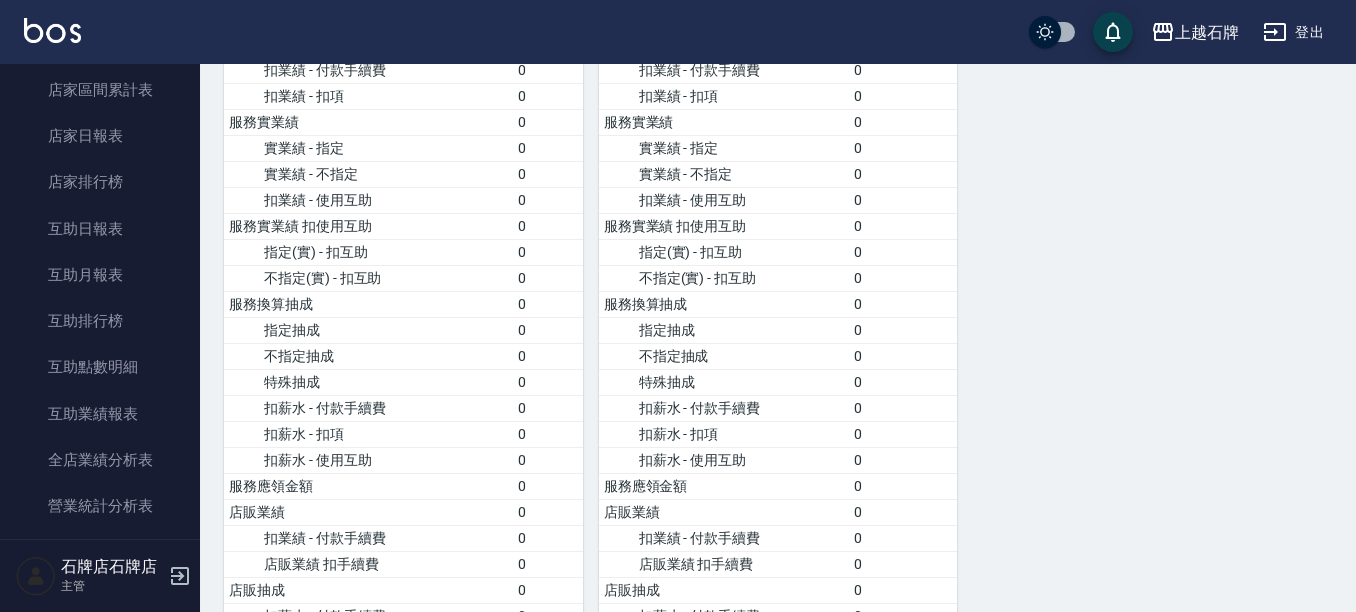 scroll, scrollTop: 3166, scrollLeft: 0, axis: vertical 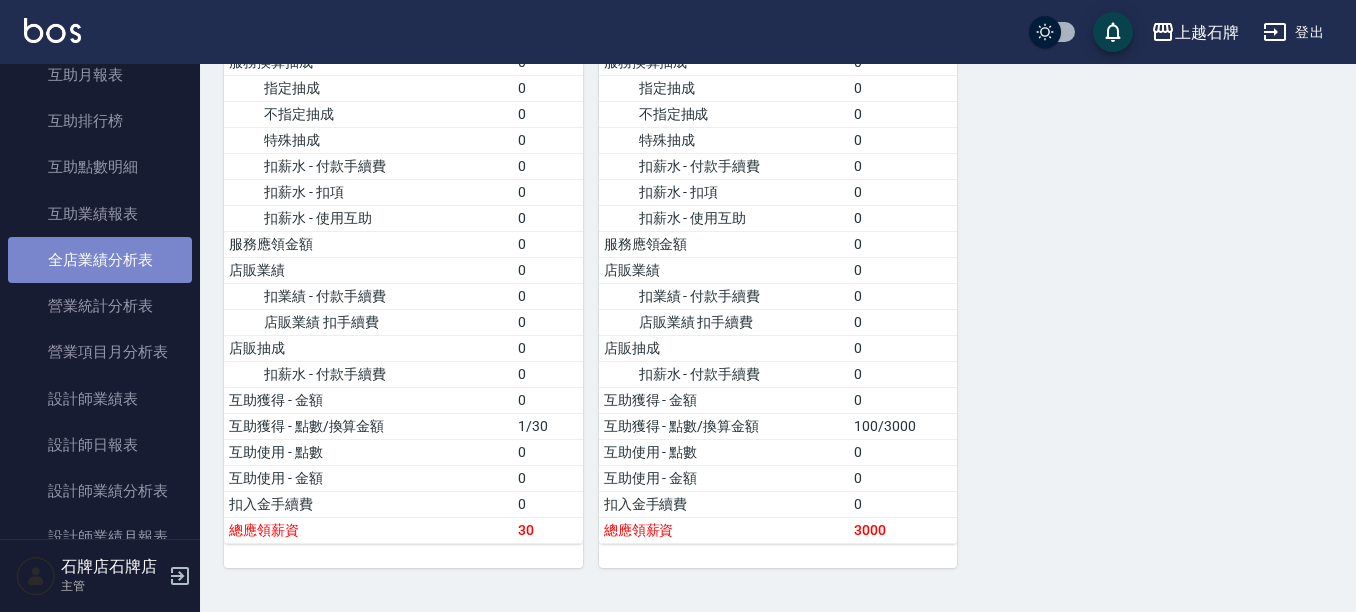 click on "全店業績分析表" at bounding box center (100, 260) 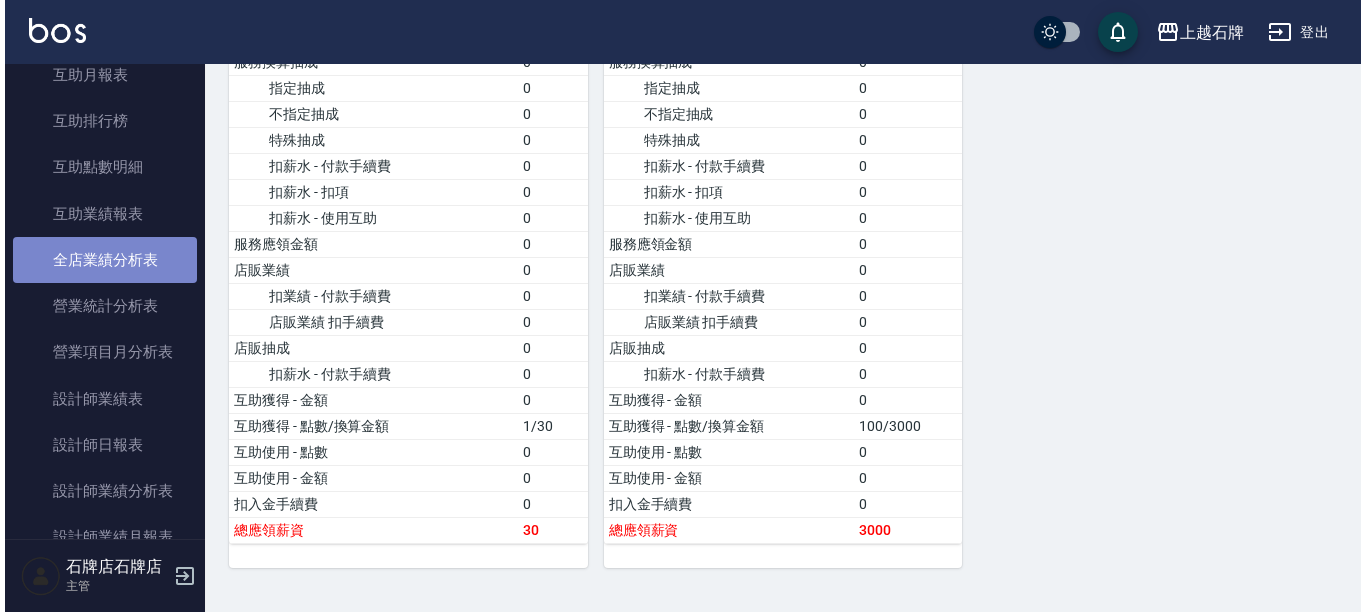 scroll, scrollTop: 0, scrollLeft: 0, axis: both 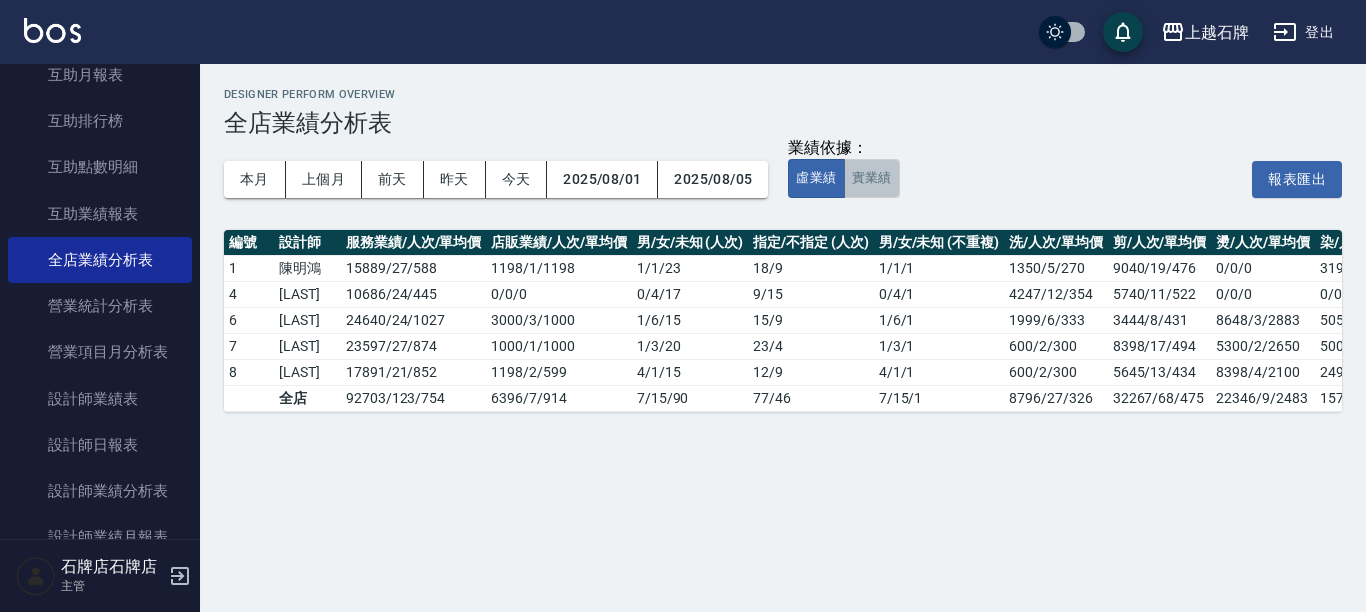 click on "實業績" at bounding box center (872, 178) 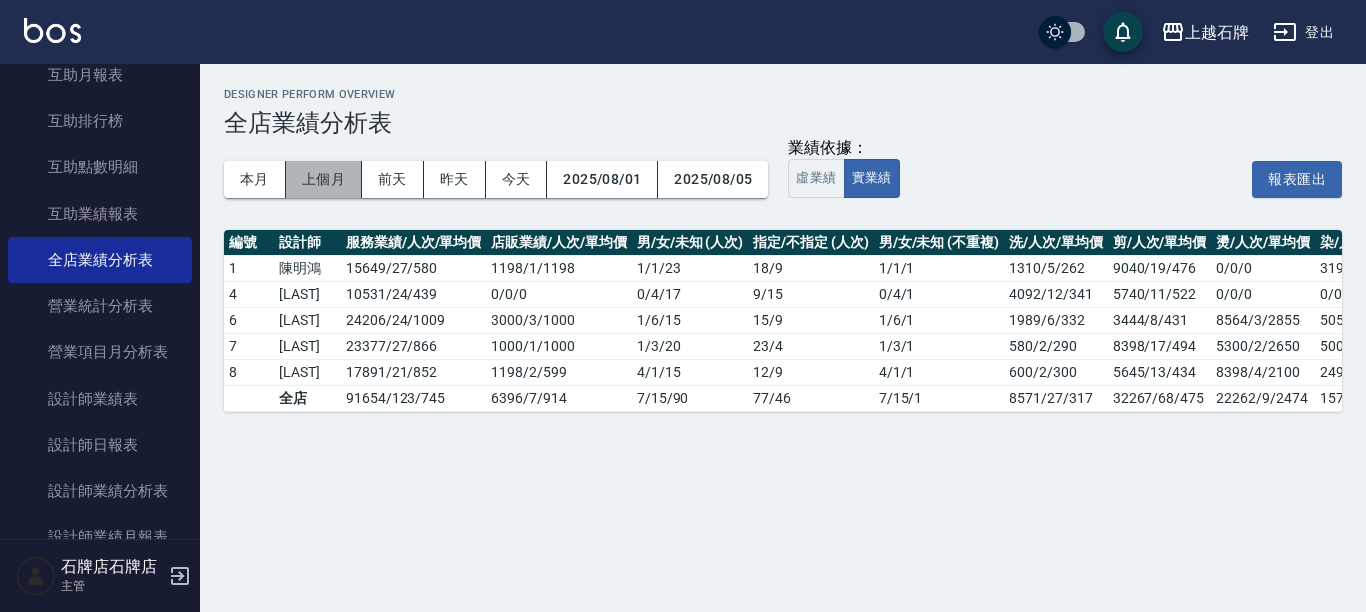 click on "上個月" at bounding box center [324, 179] 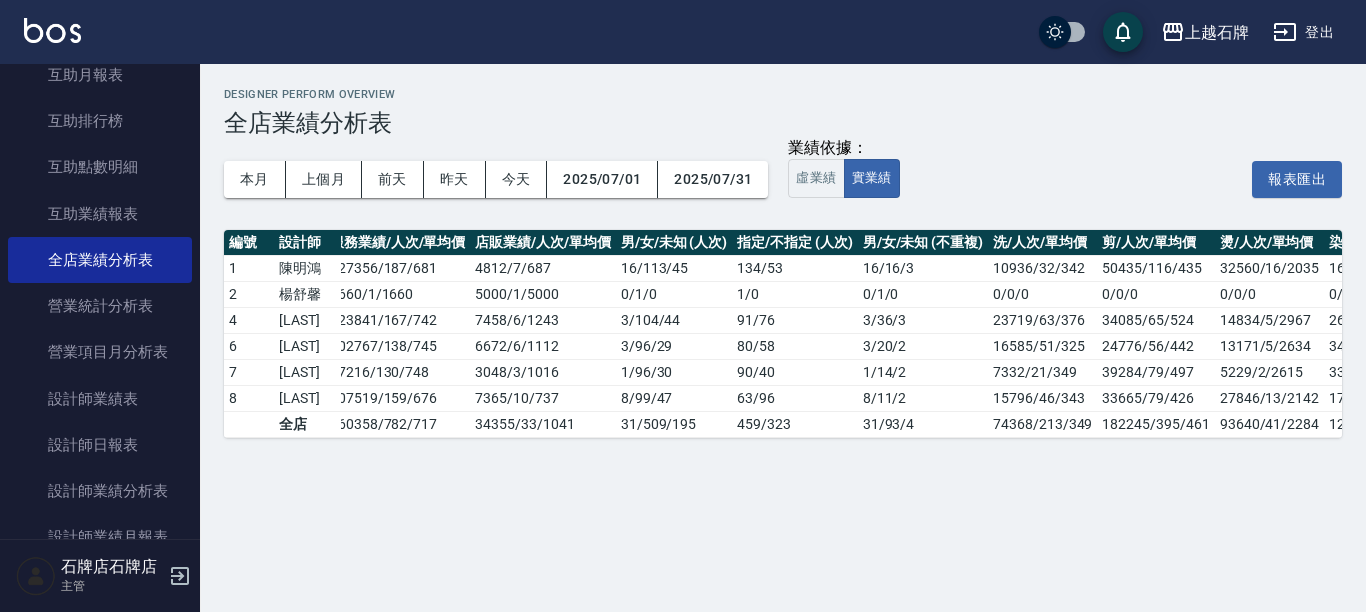 scroll, scrollTop: 0, scrollLeft: 0, axis: both 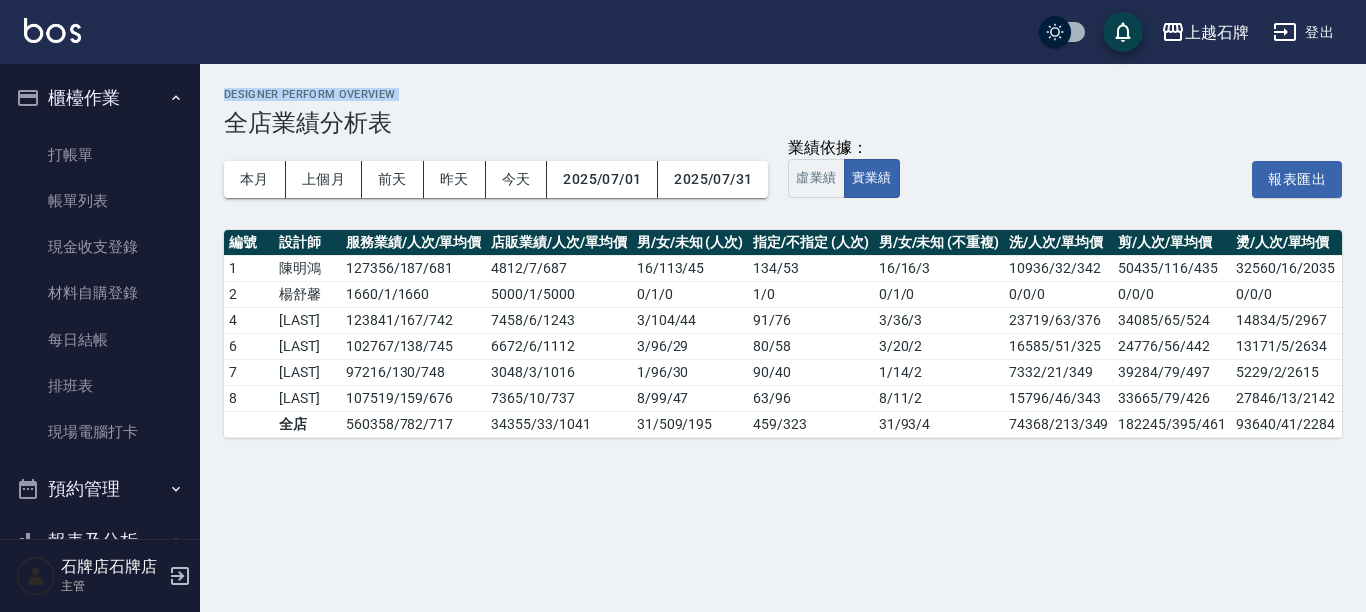 click on "Designer Perform Overview 全店業績分析表 本月 上個月 前天 昨天 今天 [DATE] [DATE] 業績依據： 虛業績 實業績 報表匯出 編號 設計師 服務業績/人次/單均價 店販業績/人次/單均價 男/女/未知 (人次) 指定/不指定 (人次) 男/女/未知 (不重複) 洗/人次/單均價 剪/人次/單均價 燙/人次/單均價 染/人次/單均價 護/人次/單均價 其它/人次/單均價 1 [LAST] [NUMBER]/[NUMBER]/[NUMBER] [NUMBER]/[NUMBER]/[NUMBER] [NUMBER]/[NUMBER]/[NUMBER] [NUMBER]/[NUMBER] [NUMBER]/[NUMBER]/[NUMBER] [NUMBER]/[NUMBER]/[NUMBER] [NUMBER]/[NUMBER]/[NUMBER] [NUMBER]/[NUMBER]/[NUMBER] [NUMBER]/[NUMBER]/[NUMBER] [NUMBER]/[NUMBER]/[NUMBER] [NUMBER]/[NUMBER]/[NUMBER] [NUMBER]/[NUMBER]/[NUMBER] 2 [LAST] [NUMBER]/[NUMBER]/[NUMBER] [NUMBER]/[NUMBER]/[NUMBER] [NUMBER]/[NUMBER]/[NUMBER] [NUMBER]/[NUMBER] [NUMBER]/[NUMBER]/[NUMBER] [NUMBER]/[NUMBER]/[NUMBER] [NUMBER]/[NUMBER]/[NUMBER] [NUMBER]/[NUMBER]/[NUMBER] [NUMBER]/[NUMBER]/[NUMBER] [NUMBER]/[NUMBER]/[NUMBER] [NUMBER]/[NUMBER]/[NUMBER] [NUMBER]/[NUMBER]/[NUMBER] 4 [LAST] [NUMBER]/[NUMBER]/[NUMBER] [NUMBER]/[NUMBER]/[NUMBER] [NUMBER]/[NUMBER]/[NUMBER] [NUMBER]/[NUMBER] [NUMBER]/[NUMBER]/[NUMBER] [NUMBER]/[NUMBER]/[NUMBER] [NUMBER]/[NUMBER]/[NUMBER] [NUMBER]/[NUMBER]/[NUMBER] [NUMBER]/[NUMBER]/[NUMBER] [NUMBER]/[NUMBER]/[NUMBER] [NUMBER]/[NUMBER]/[NUMBER] [NUMBER]/[NUMBER]/[NUMBER] 6 [LAST] [NUMBER]/[NUMBER]/[NUMBER] [NUMBER]/[NUMBER]/[NUMBER] [NUMBER]/[NUMBER]/[NUMBER] [NUMBER]/[NUMBER] [NUMBER]/[NUMBER]/[NUMBER] [NUMBER]/[NUMBER]/[NUMBER] [NUMBER]/[NUMBER]/[NUMBER] [NUMBER]/[NUMBER]/[NUMBER] [NUMBER]/[NUMBER]/[NUMBER] [NUMBER]/[NUMBER]/[NUMBER] [NUMBER]/[NUMBER]/[NUMBER] [NUMBER]/[NUMBER]/[NUMBER] 7" at bounding box center (783, 263) 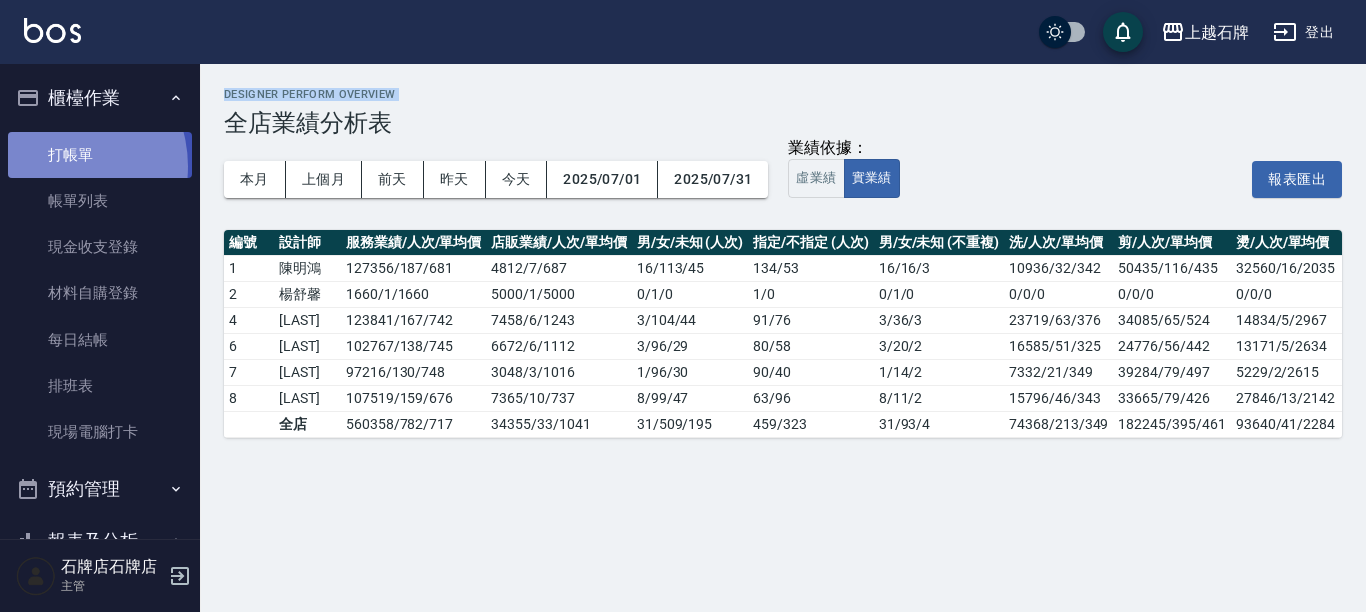 click on "打帳單" at bounding box center [100, 155] 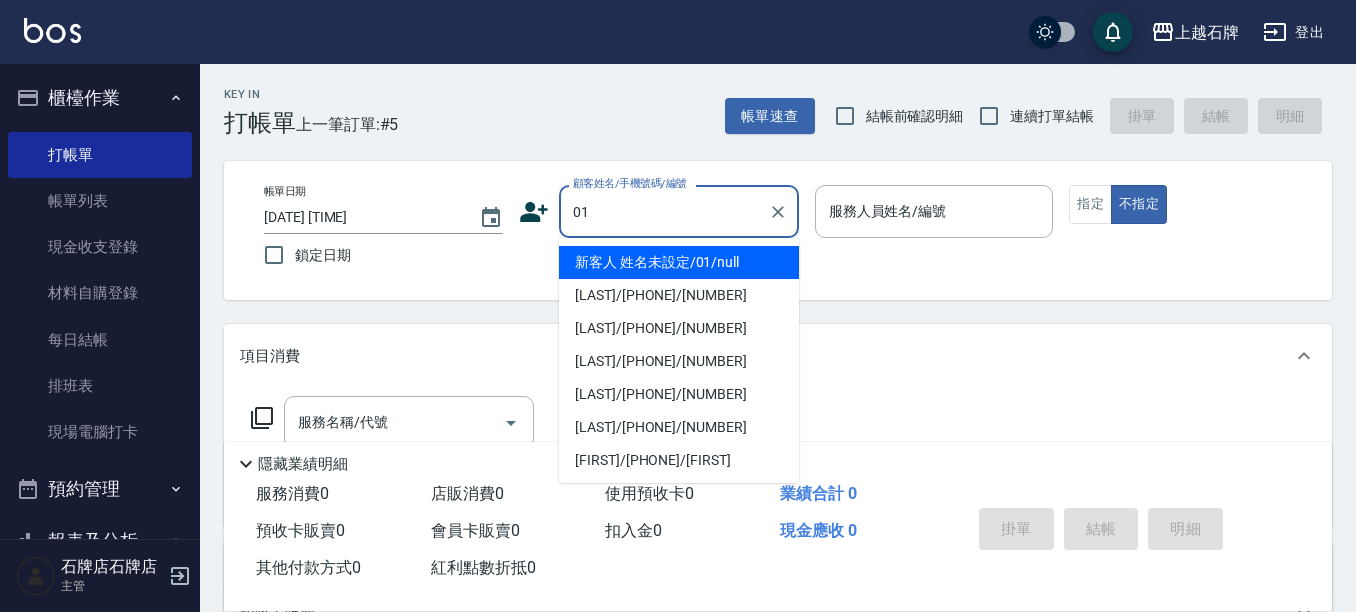 type on "新客人 姓名未設定/01/null" 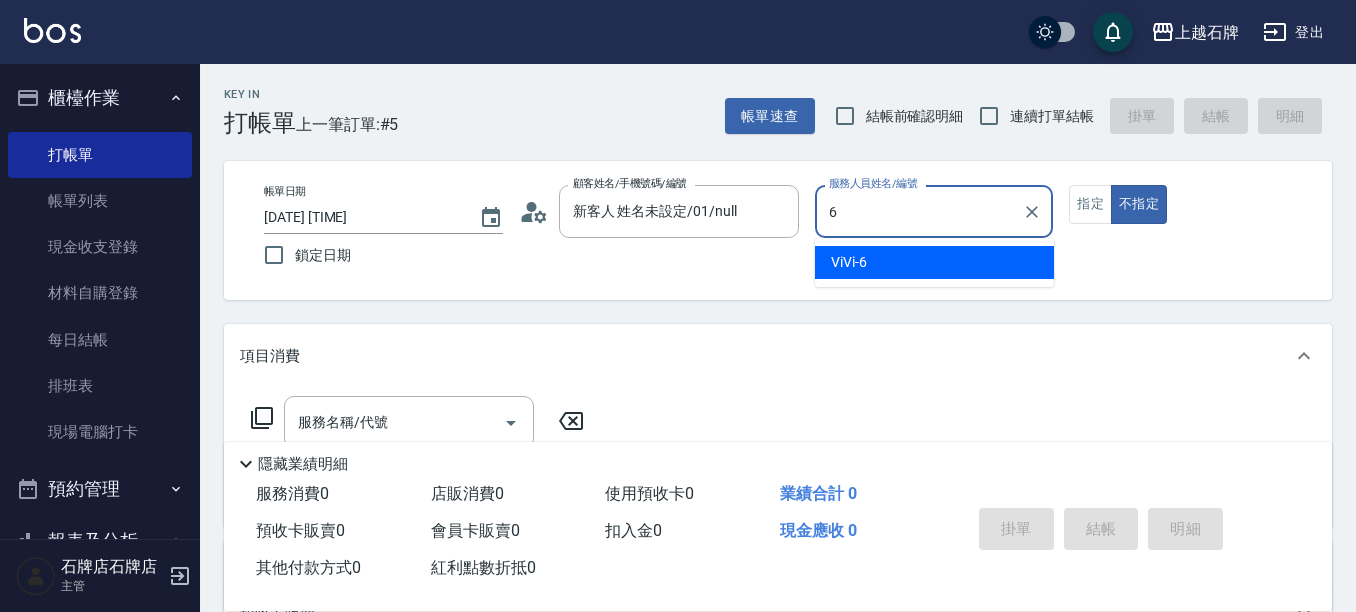 type on "6" 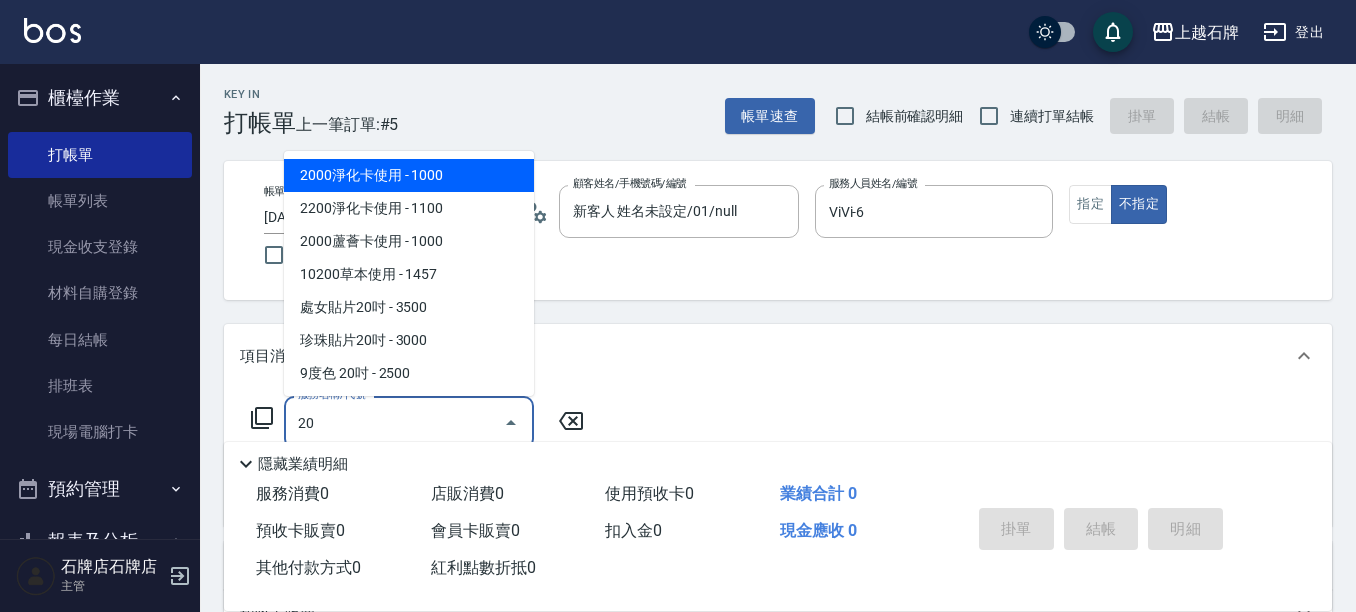 type on "201" 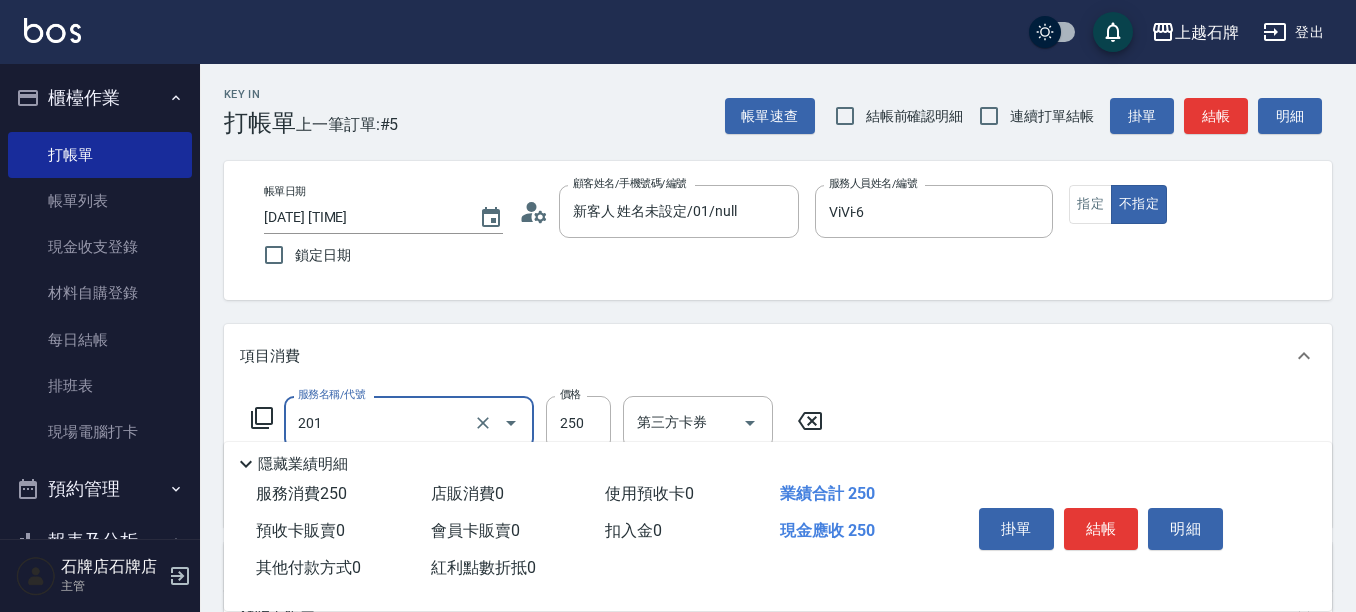 type on "B級單剪(201)" 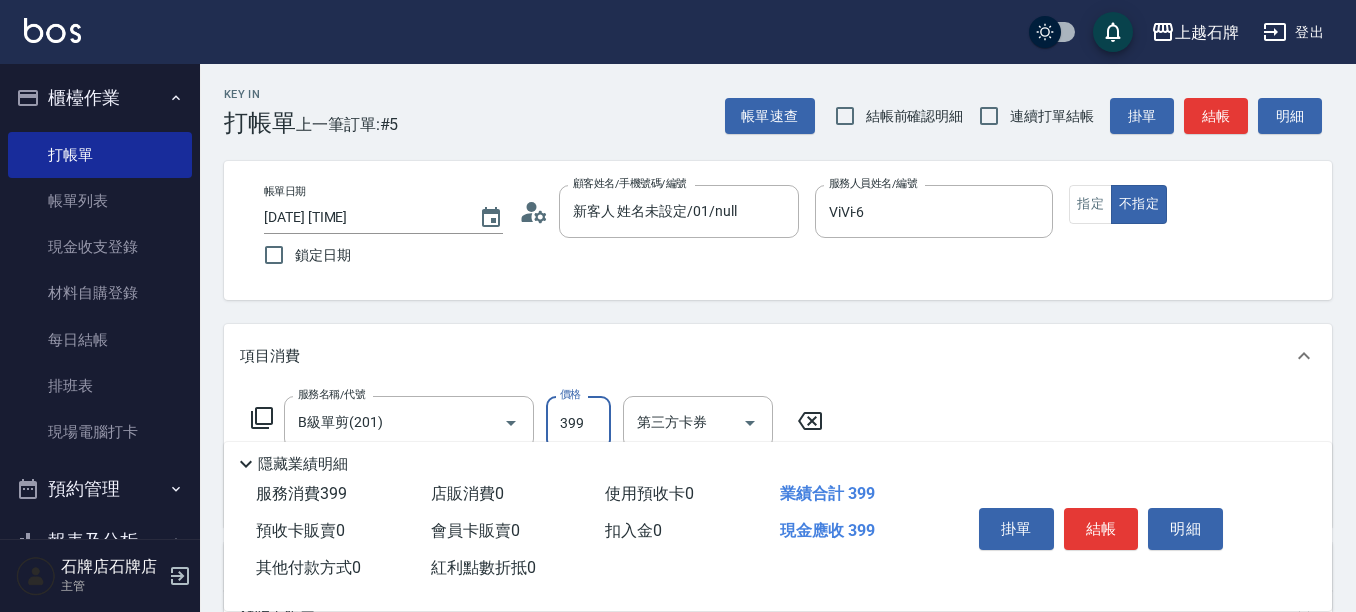 type on "399" 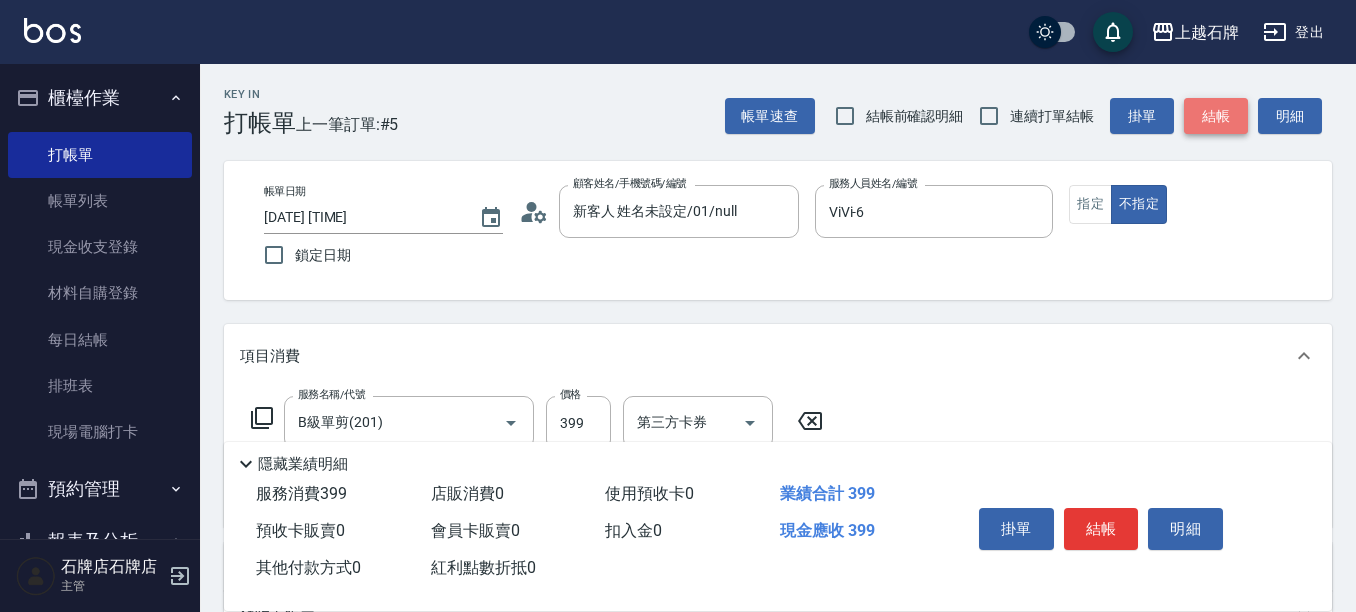 click on "結帳" at bounding box center (1216, 116) 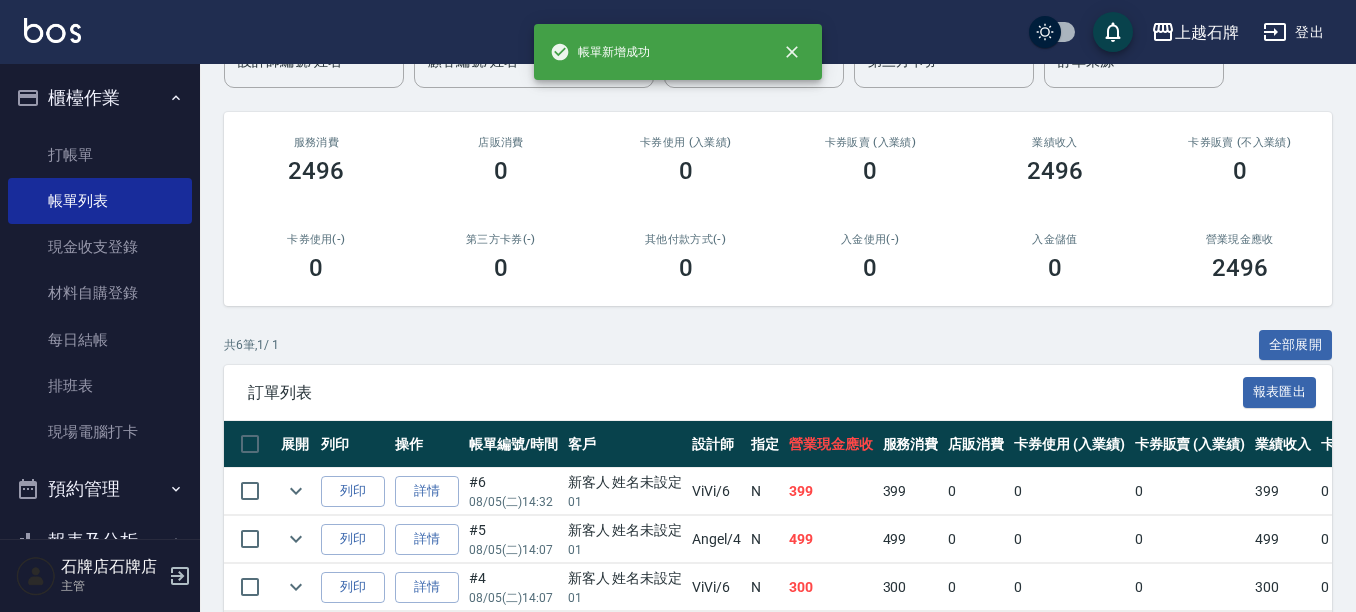 scroll, scrollTop: 200, scrollLeft: 0, axis: vertical 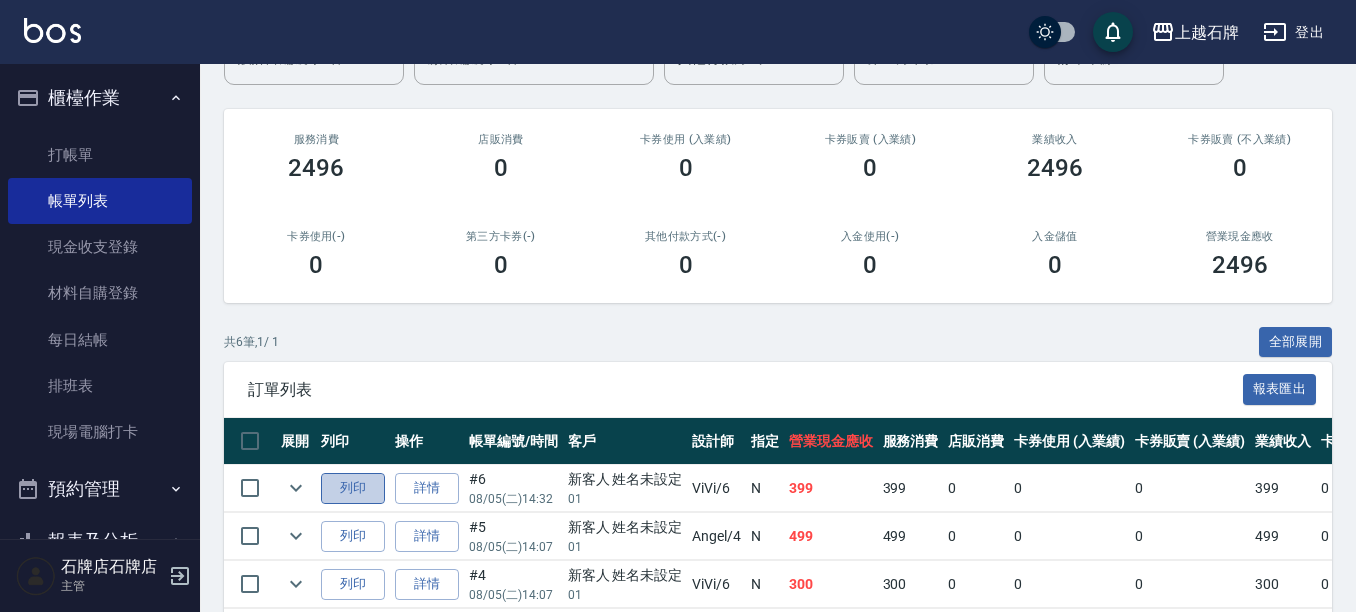 click on "列印" at bounding box center (353, 488) 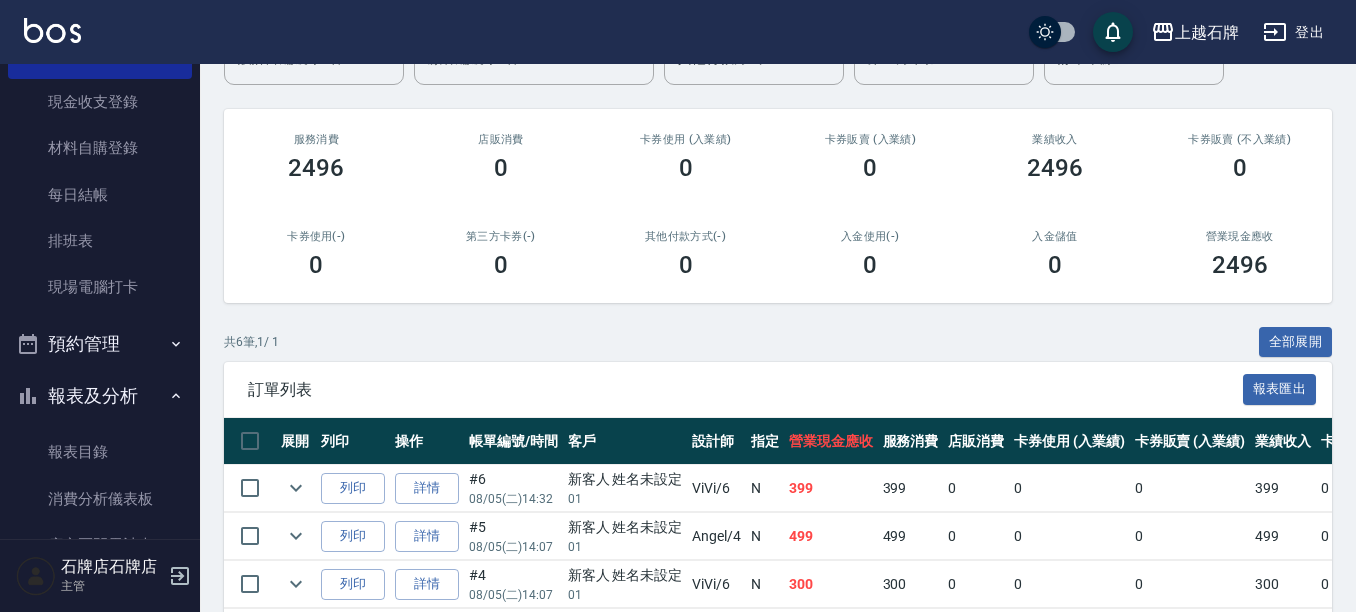 scroll, scrollTop: 0, scrollLeft: 0, axis: both 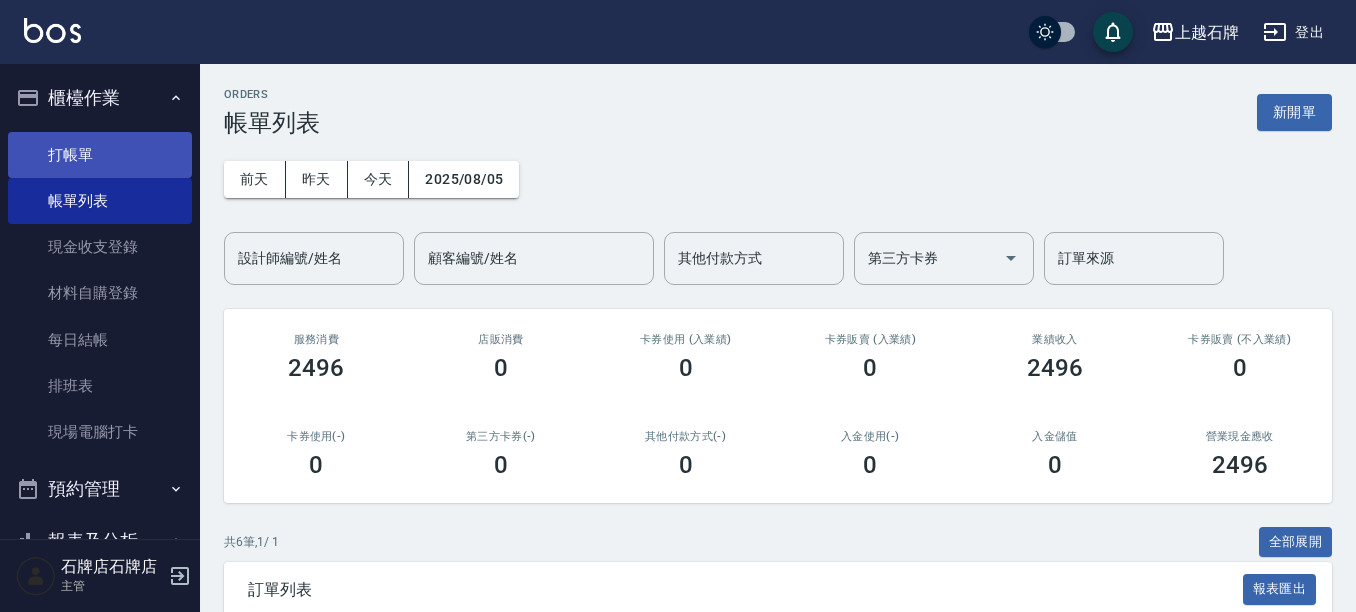 click on "打帳單" at bounding box center (100, 155) 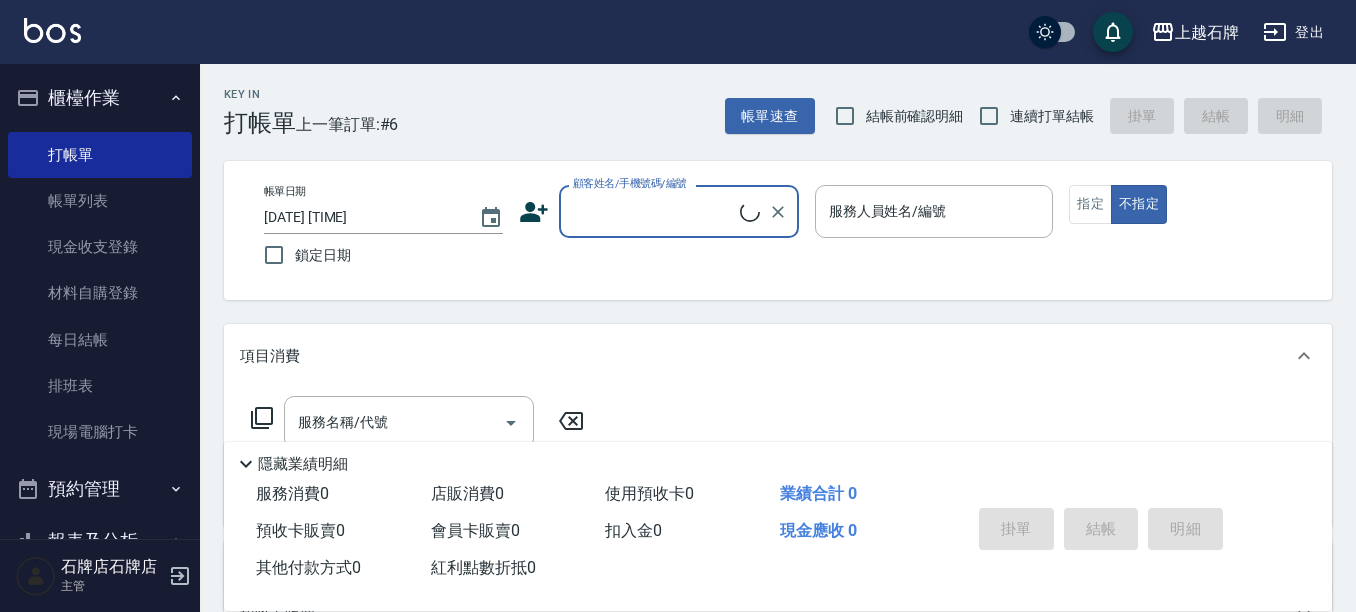 click on "顧客姓名/手機號碼/編號" at bounding box center [654, 211] 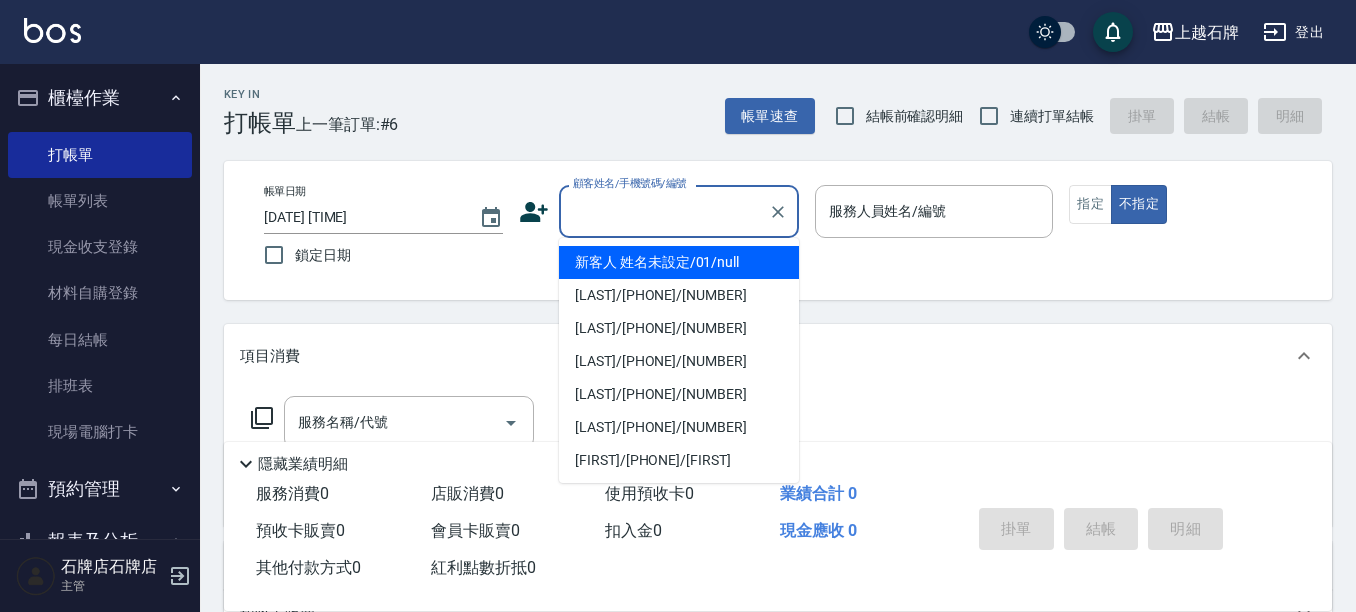 click on "顧客姓名/手機號碼/編號" at bounding box center (664, 211) 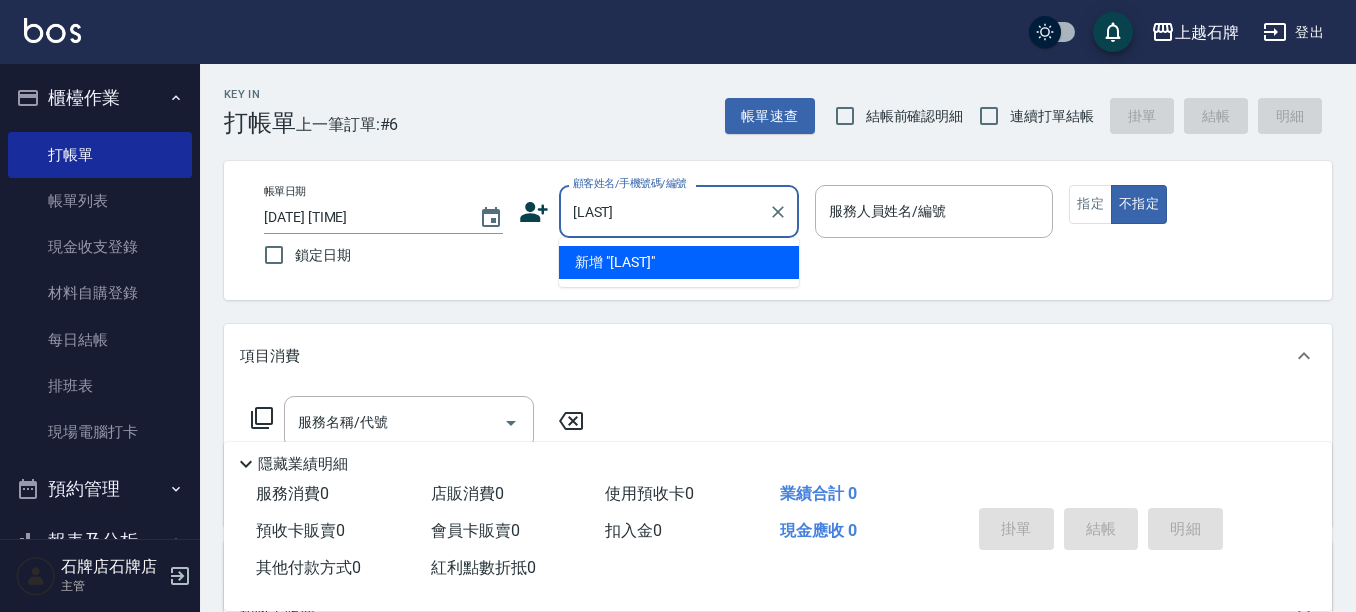 type on "謝麗" 